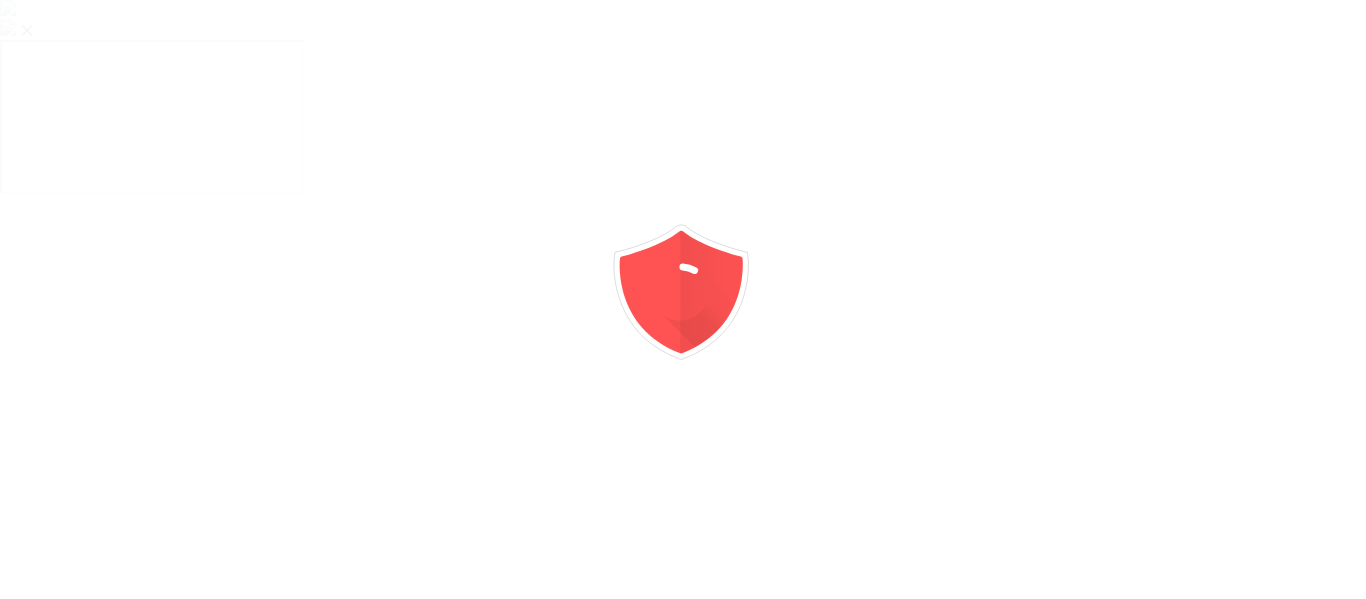 scroll, scrollTop: 0, scrollLeft: 0, axis: both 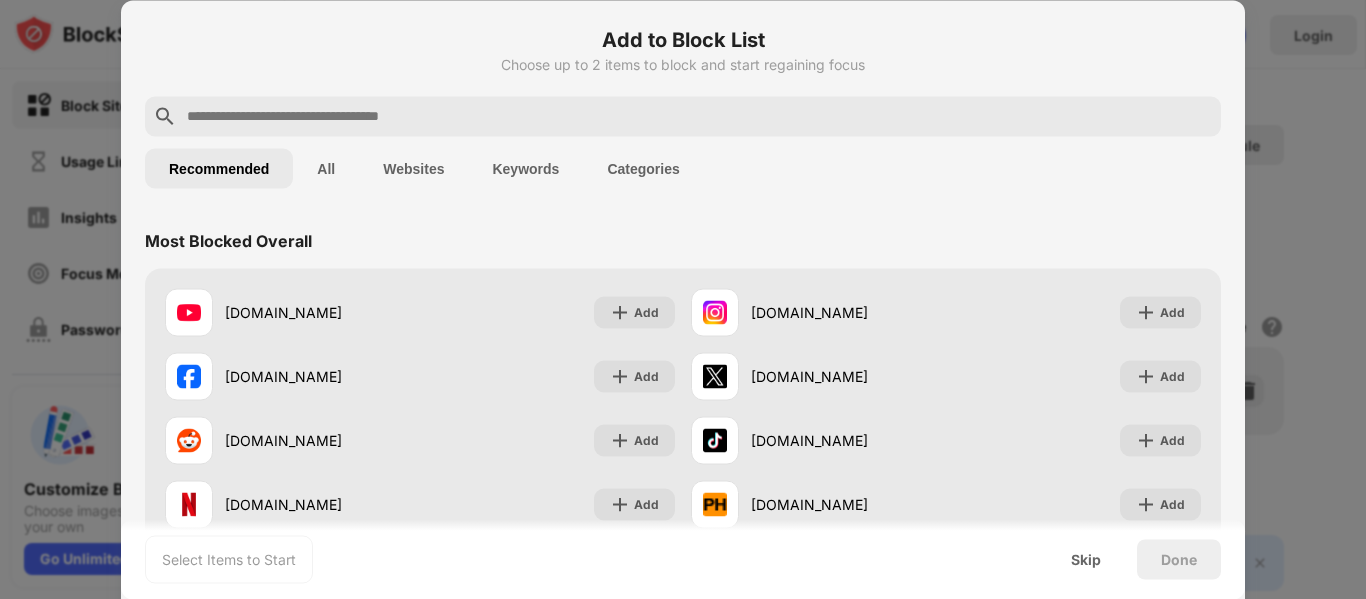 click on "Recommended All Websites Keywords Categories" at bounding box center (683, 168) 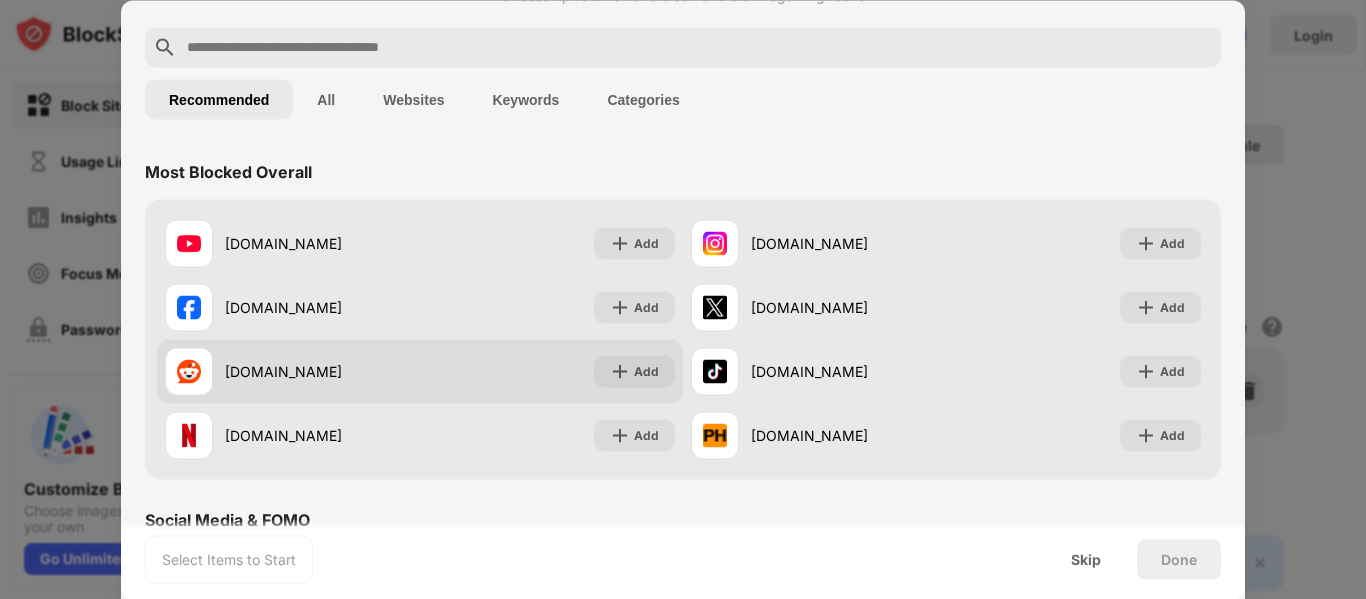 scroll, scrollTop: 100, scrollLeft: 0, axis: vertical 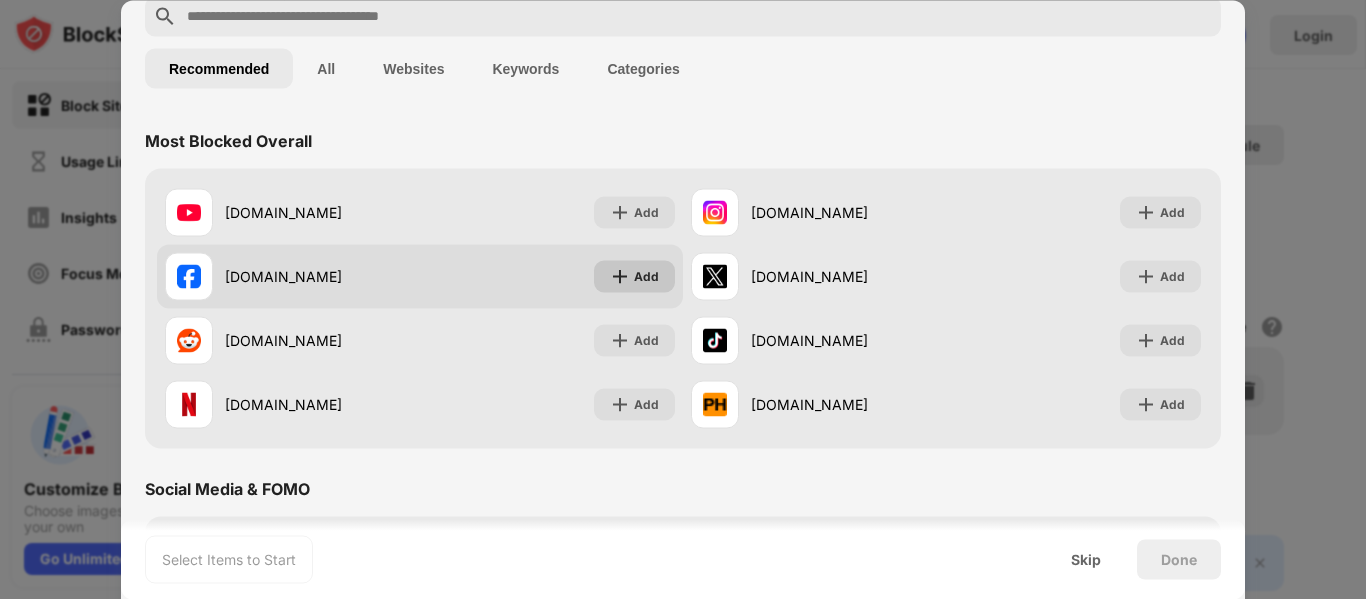click at bounding box center (620, 276) 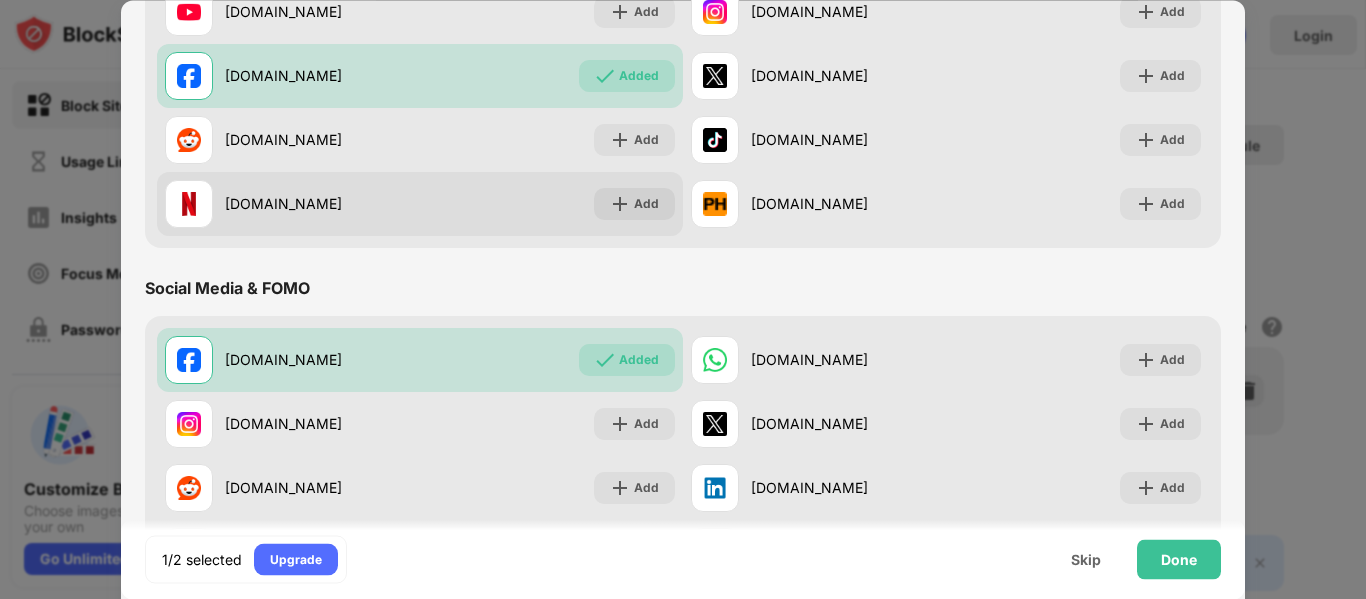 scroll, scrollTop: 200, scrollLeft: 0, axis: vertical 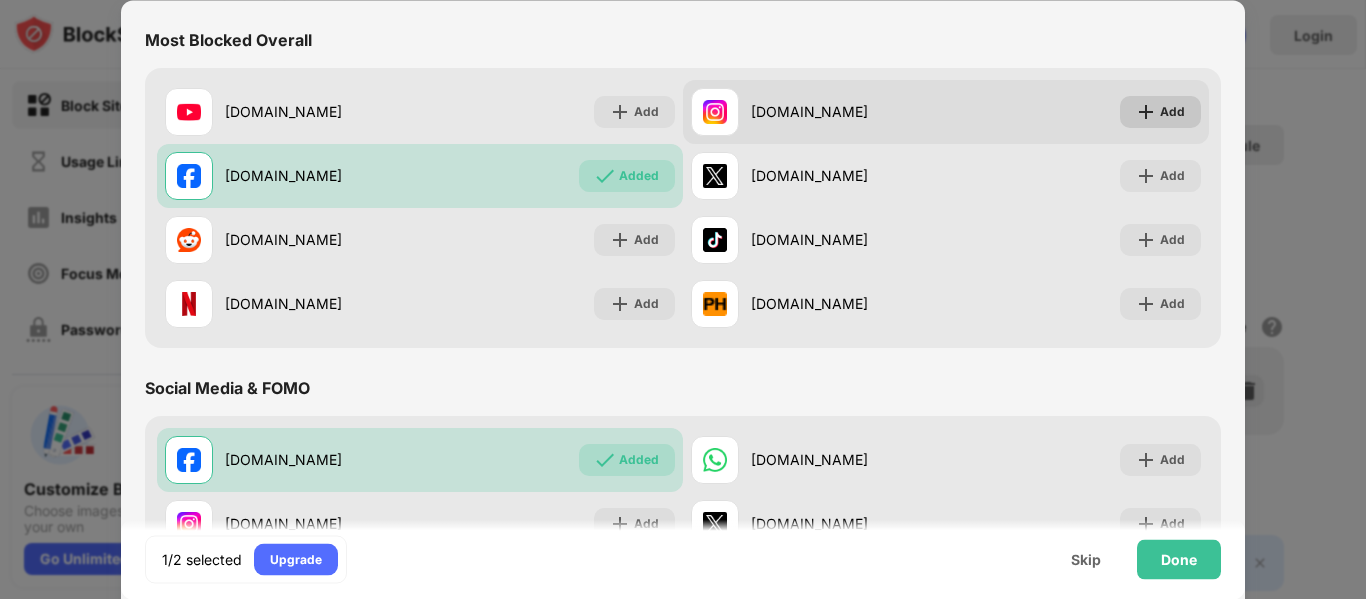 click on "Add" at bounding box center (1172, 112) 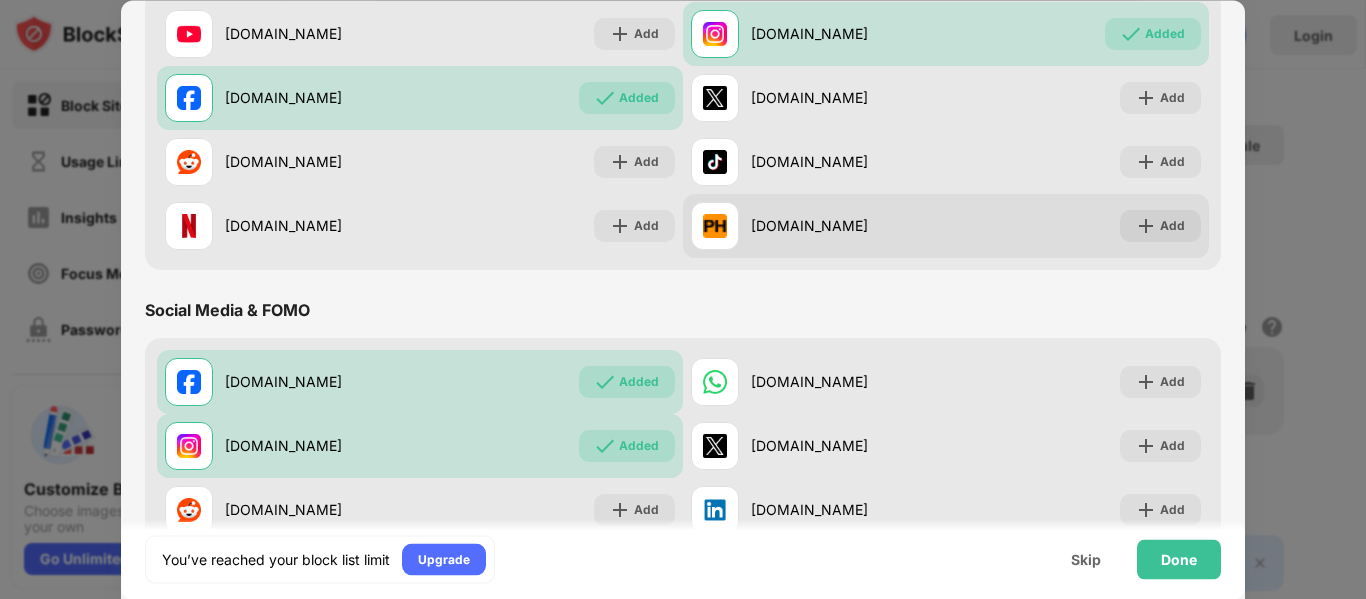 scroll, scrollTop: 300, scrollLeft: 0, axis: vertical 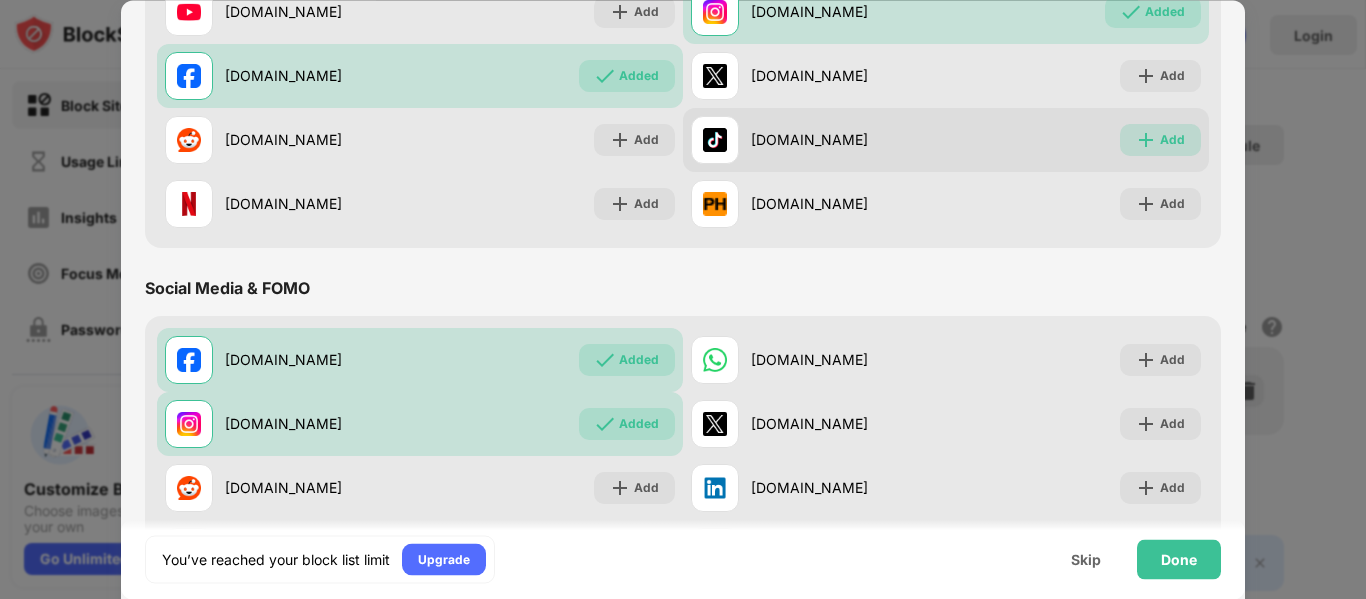click on "Add" at bounding box center [1172, 140] 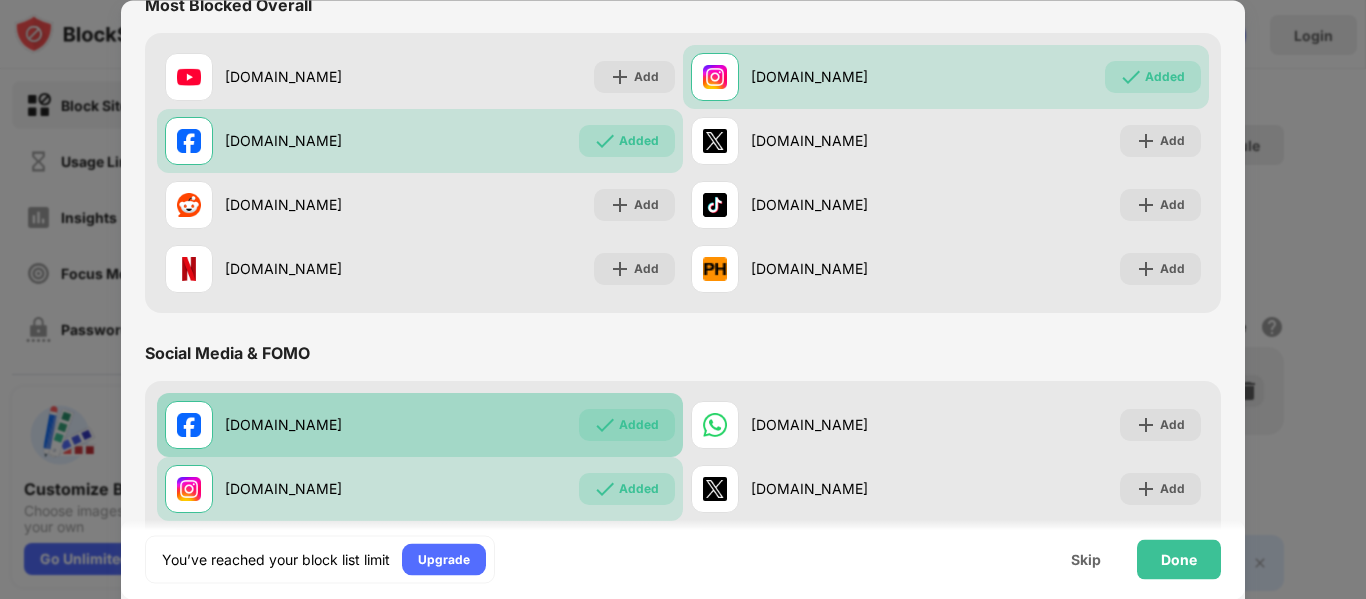 scroll, scrollTop: 200, scrollLeft: 0, axis: vertical 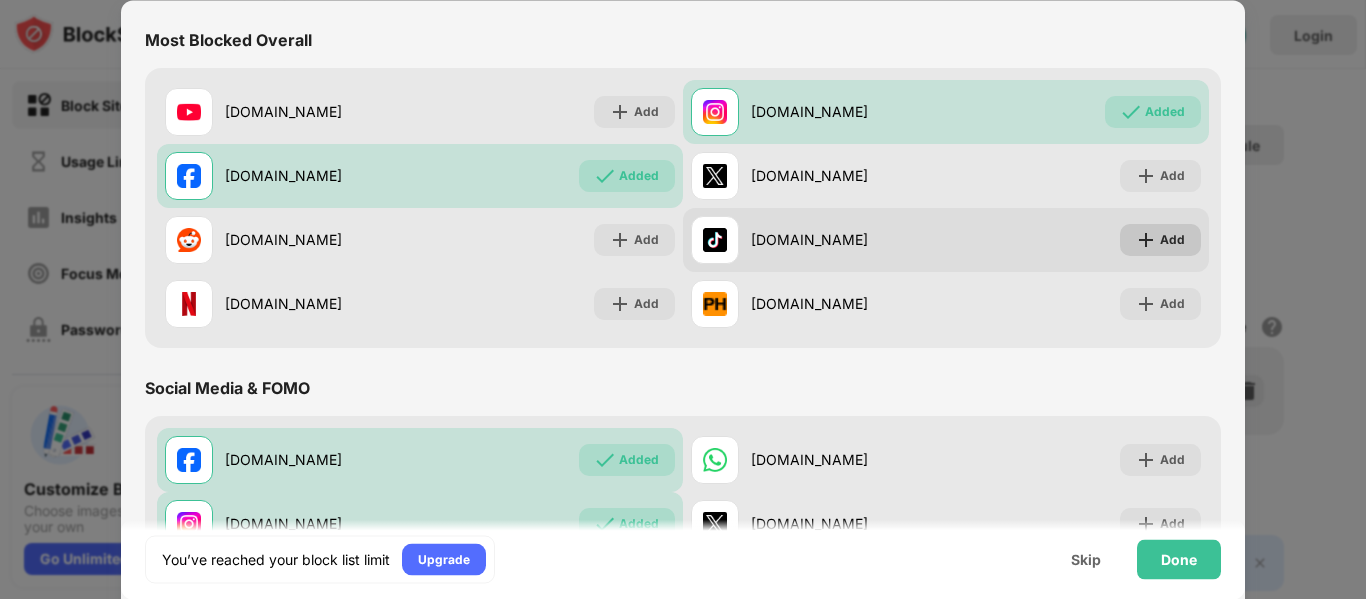 click at bounding box center [1146, 240] 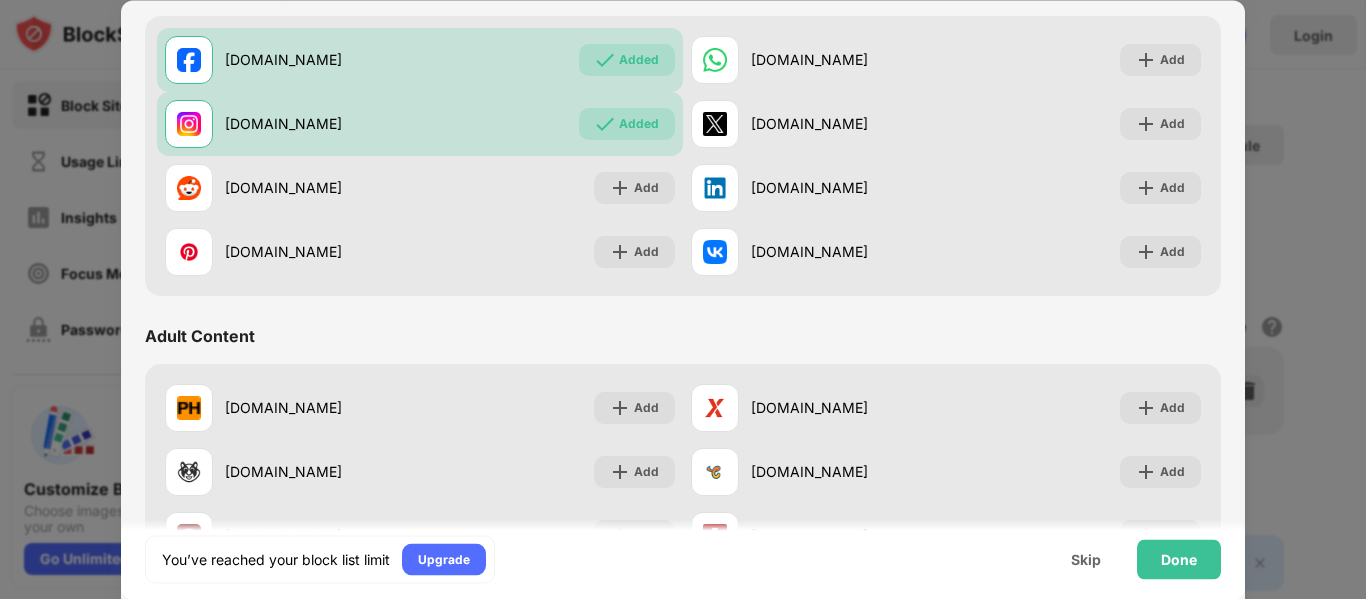 scroll, scrollTop: 0, scrollLeft: 0, axis: both 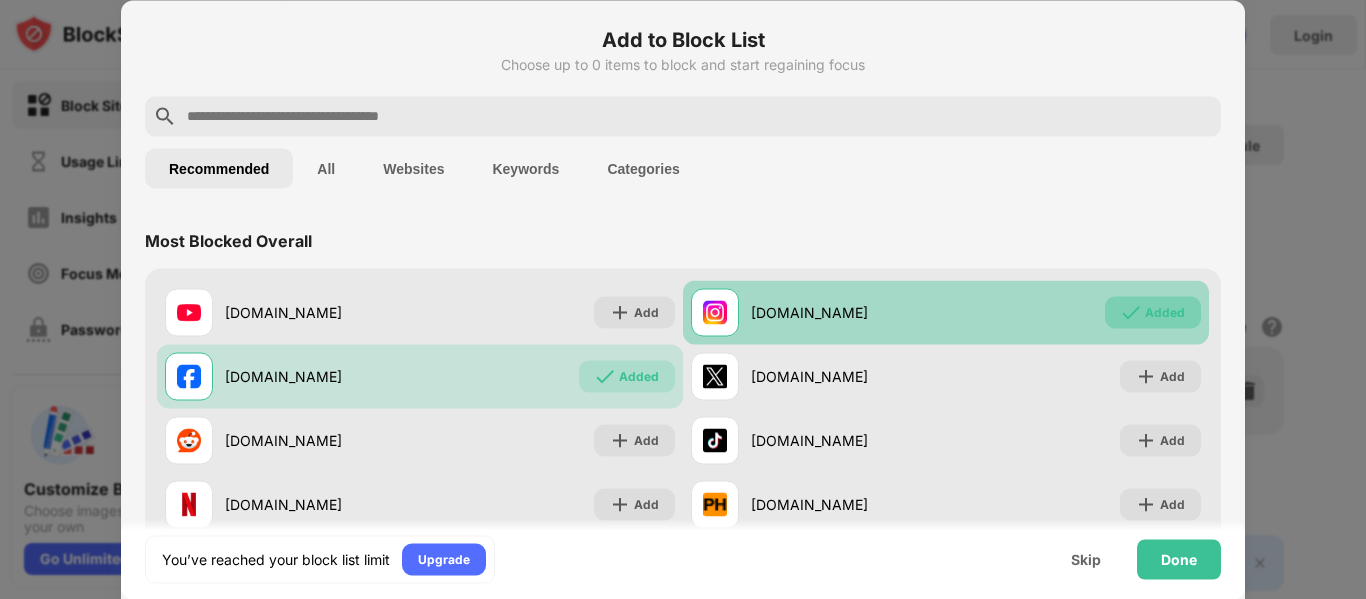 click at bounding box center [1131, 312] 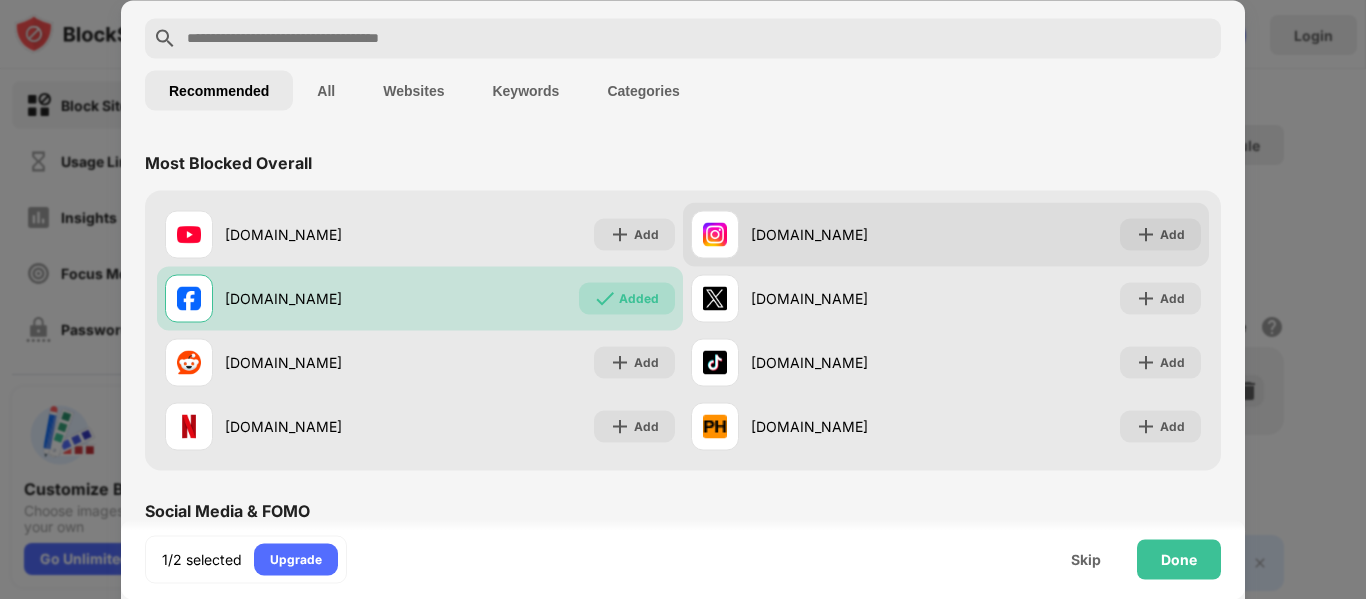 scroll, scrollTop: 100, scrollLeft: 0, axis: vertical 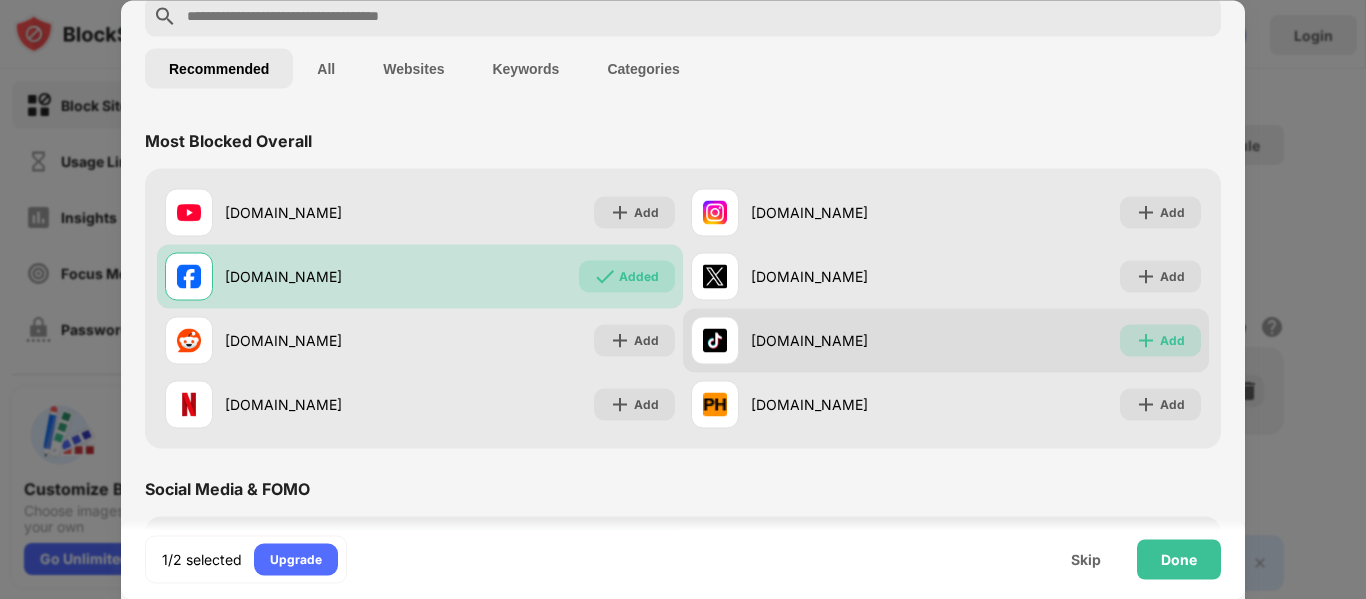 click on "Add" at bounding box center (1172, 340) 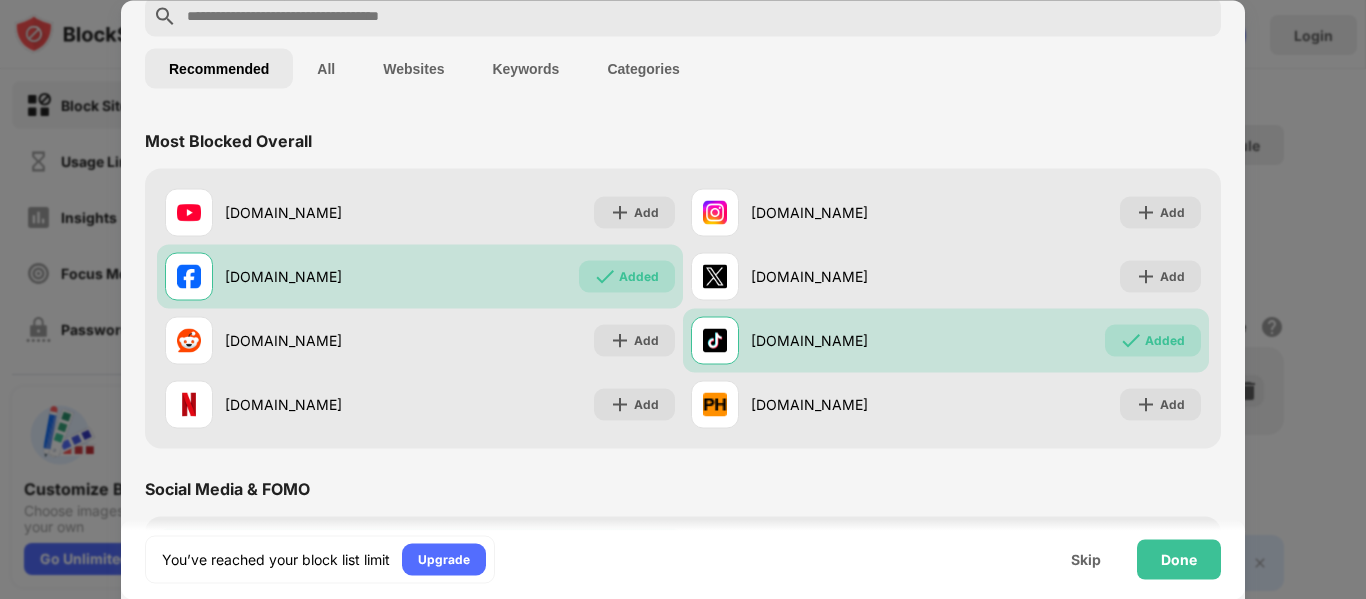 scroll, scrollTop: 300, scrollLeft: 0, axis: vertical 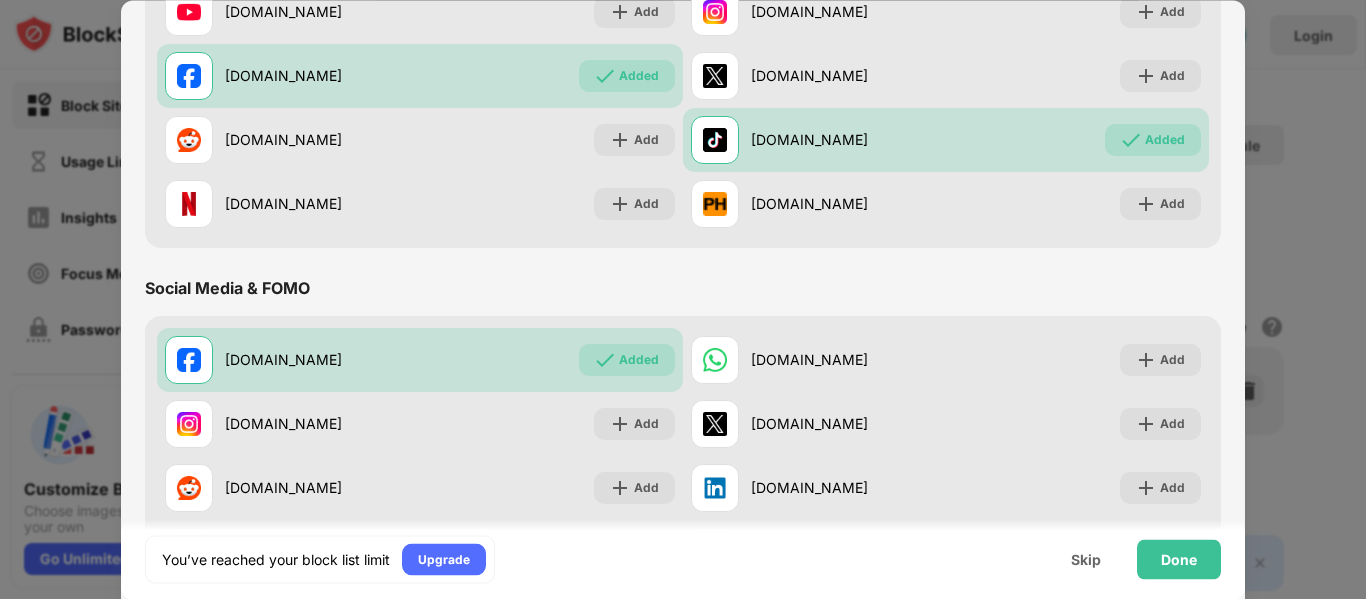 click on "Done" at bounding box center [1179, 559] 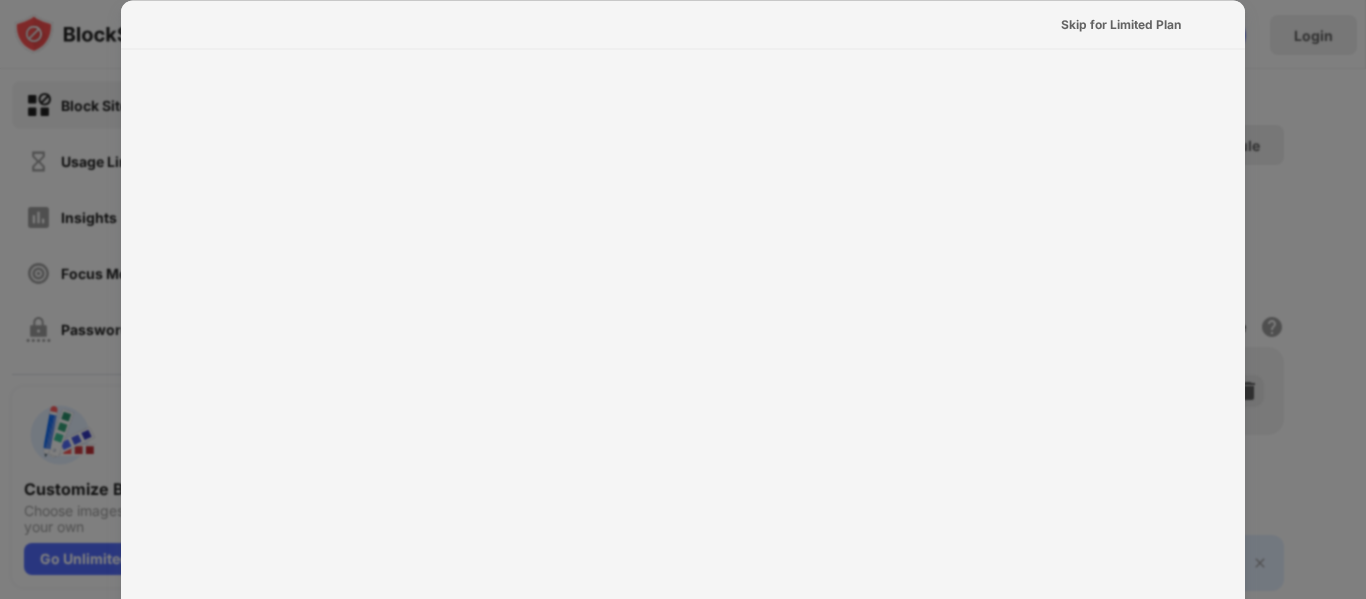scroll, scrollTop: 0, scrollLeft: 0, axis: both 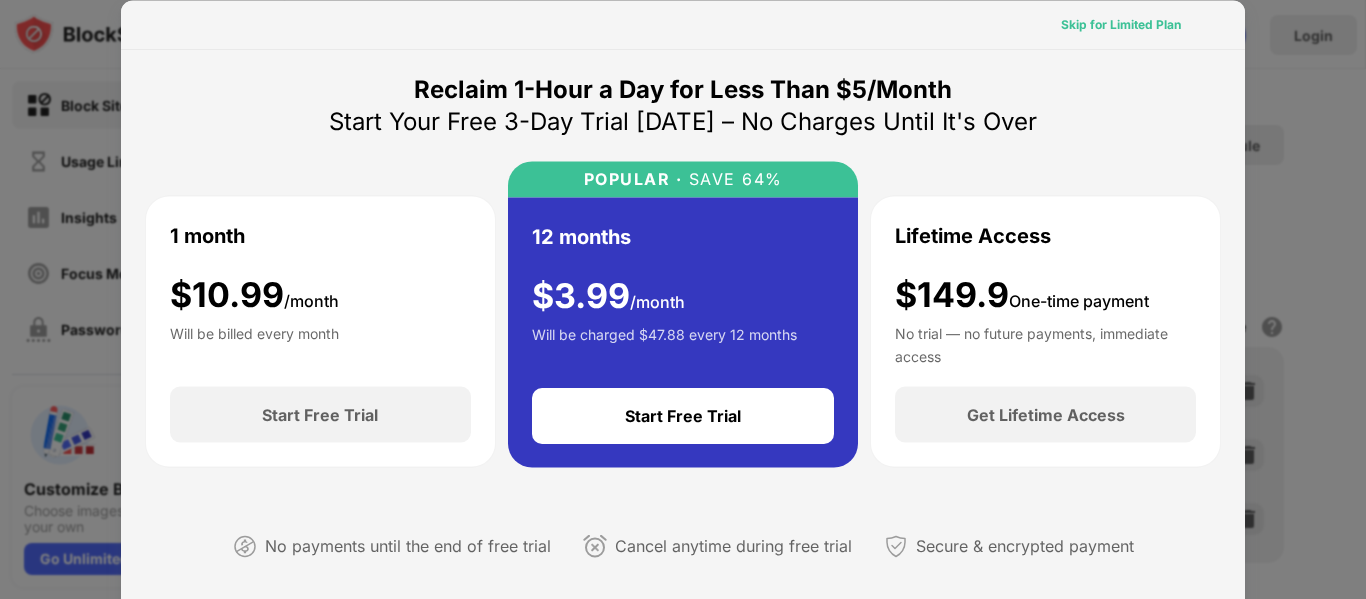 click on "Skip for Limited Plan" at bounding box center [1121, 24] 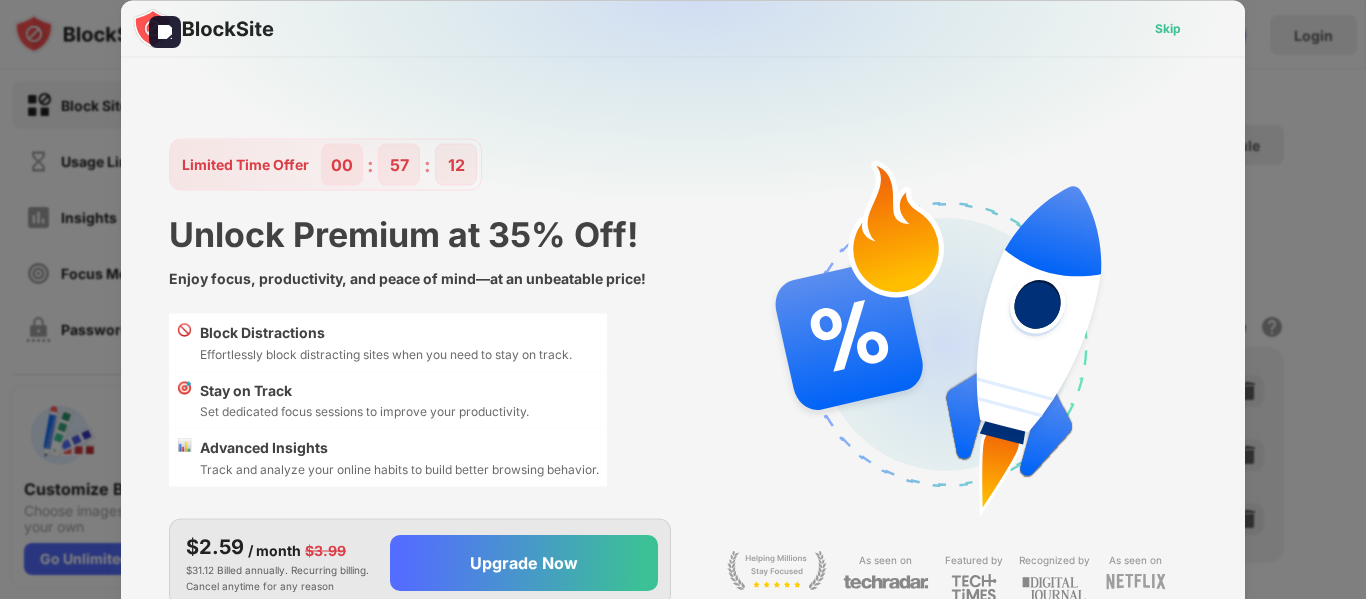 click on "Skip" at bounding box center [1168, 28] 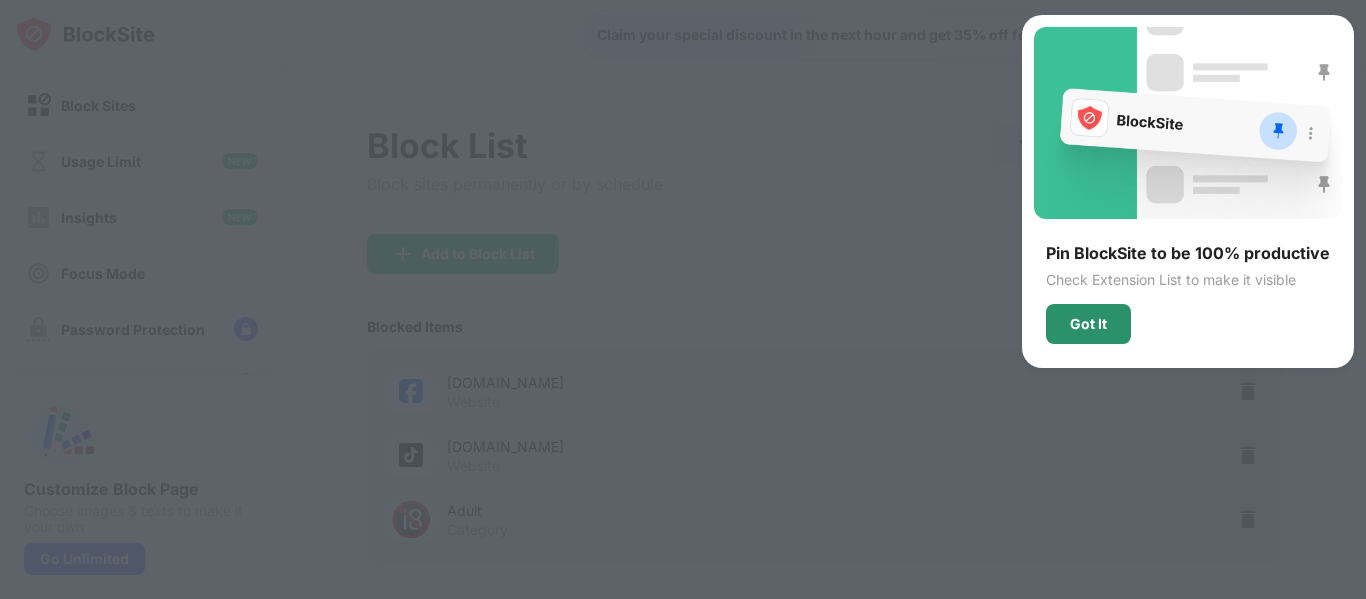click on "Got It" at bounding box center (1088, 324) 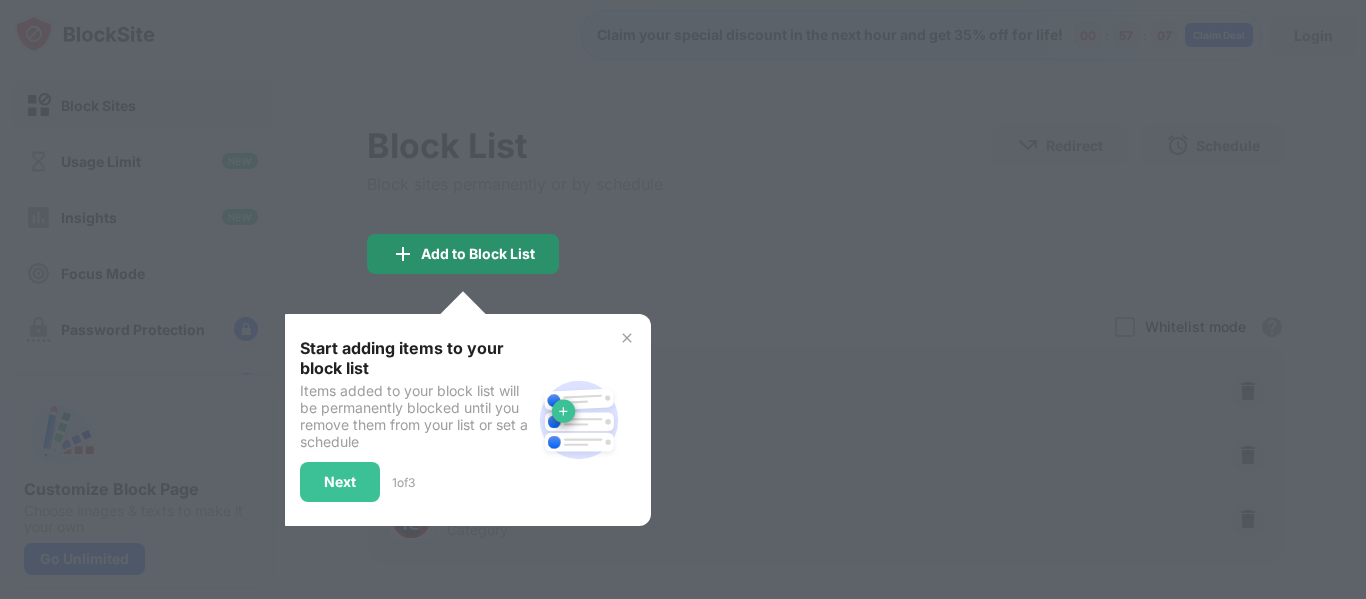 click on "Add to Block List" at bounding box center (478, 254) 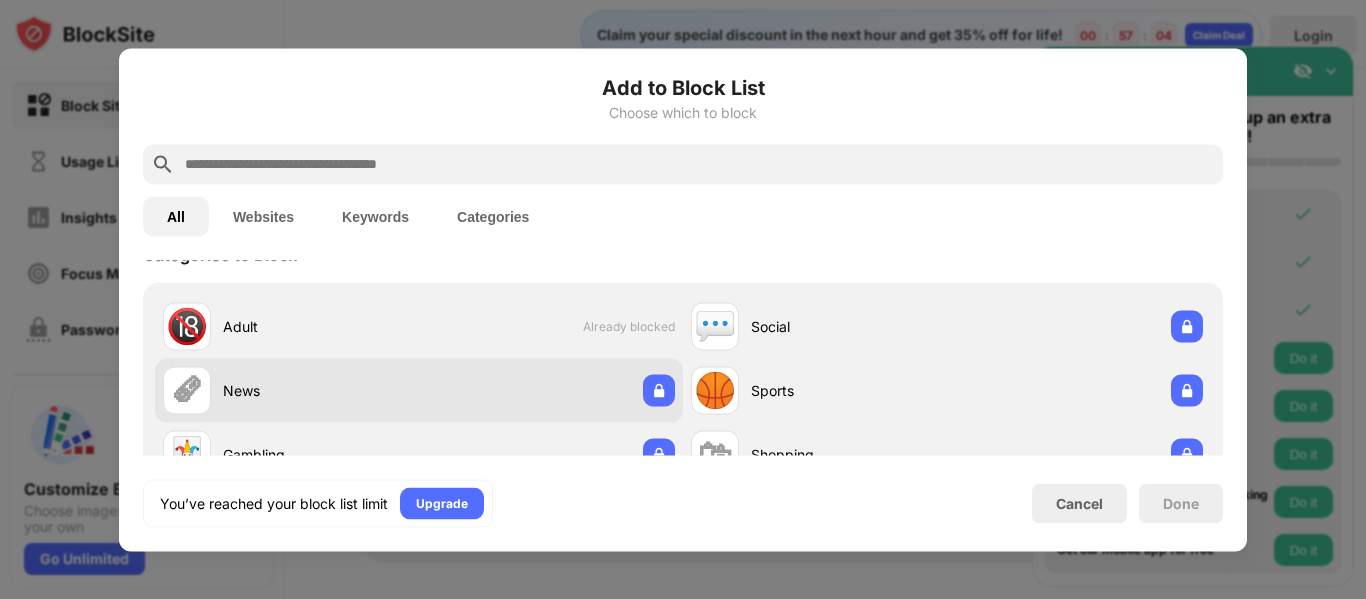 scroll, scrollTop: 0, scrollLeft: 0, axis: both 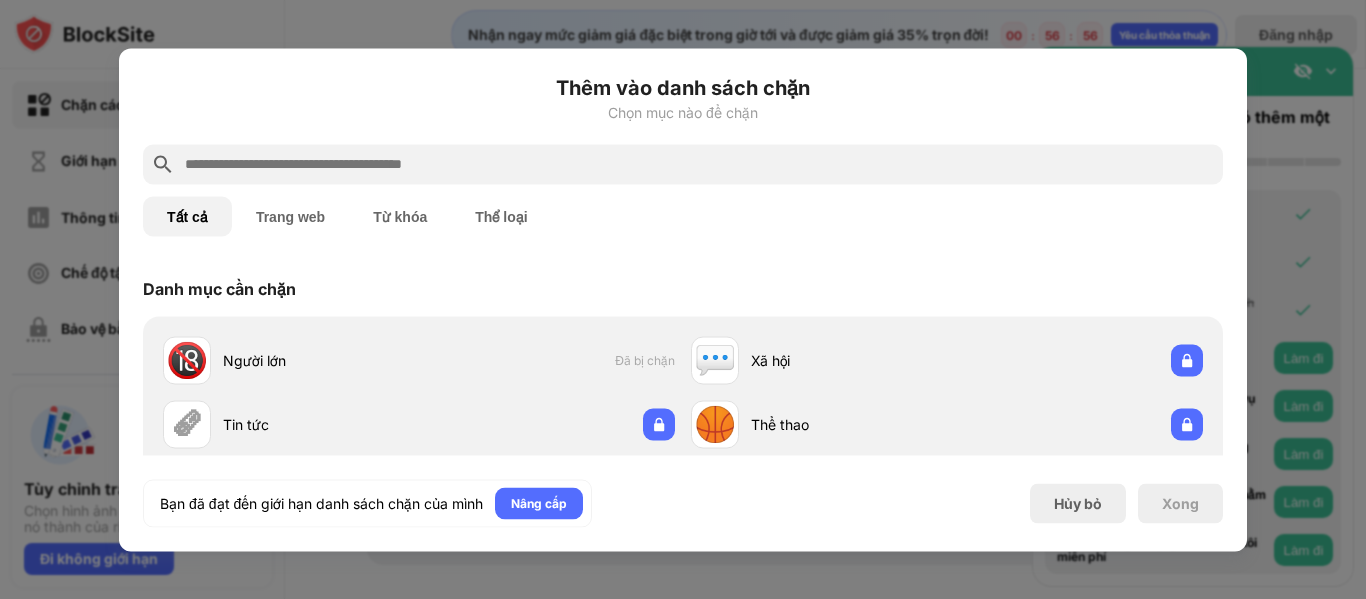 click on "Thêm vào danh sách chặn Chọn mục nào để chặn" at bounding box center (683, 108) 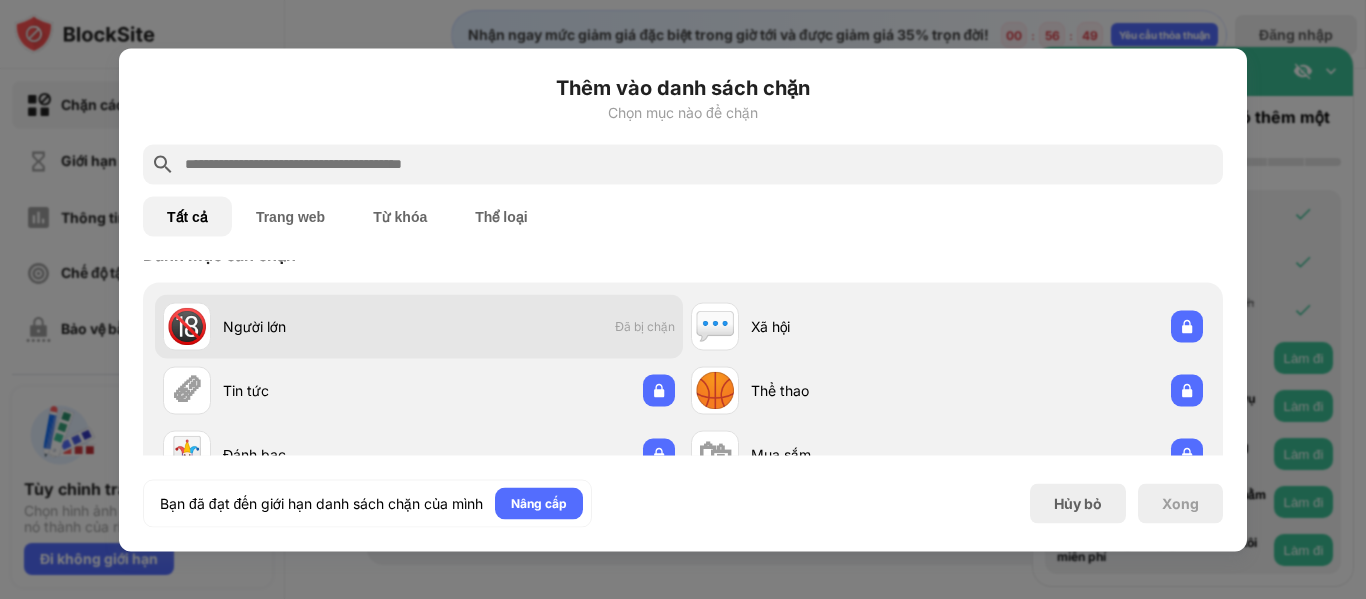 scroll, scrollTop: 0, scrollLeft: 0, axis: both 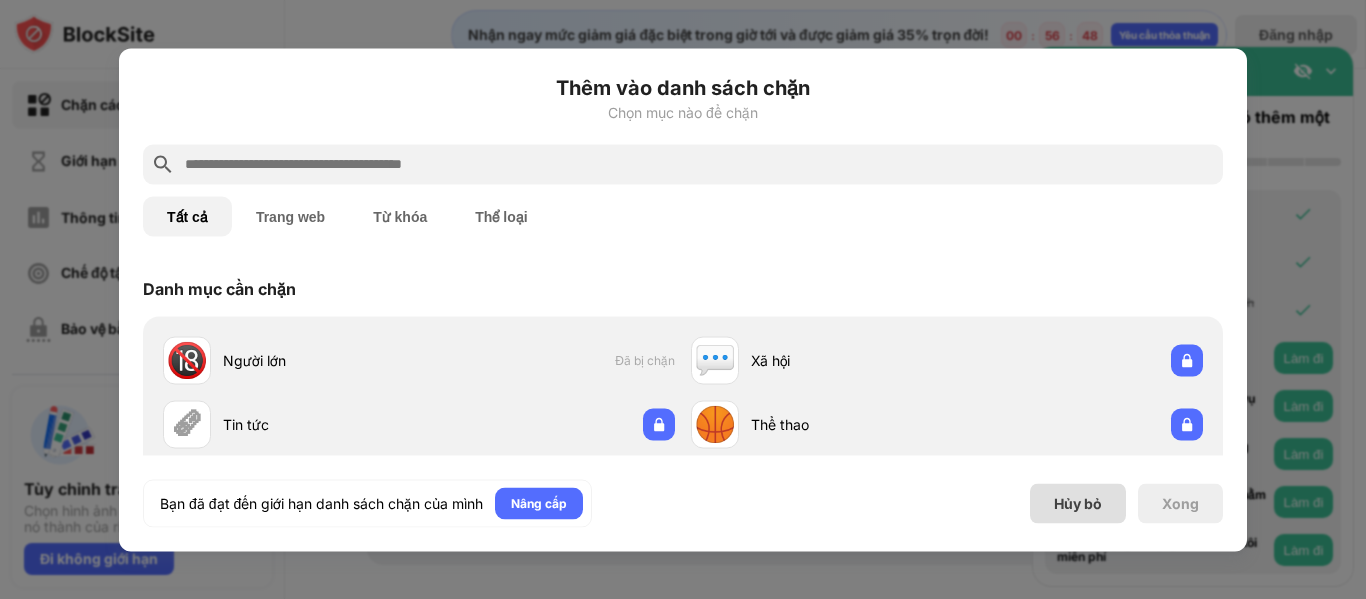 click on "Hủy bỏ" at bounding box center [1078, 503] 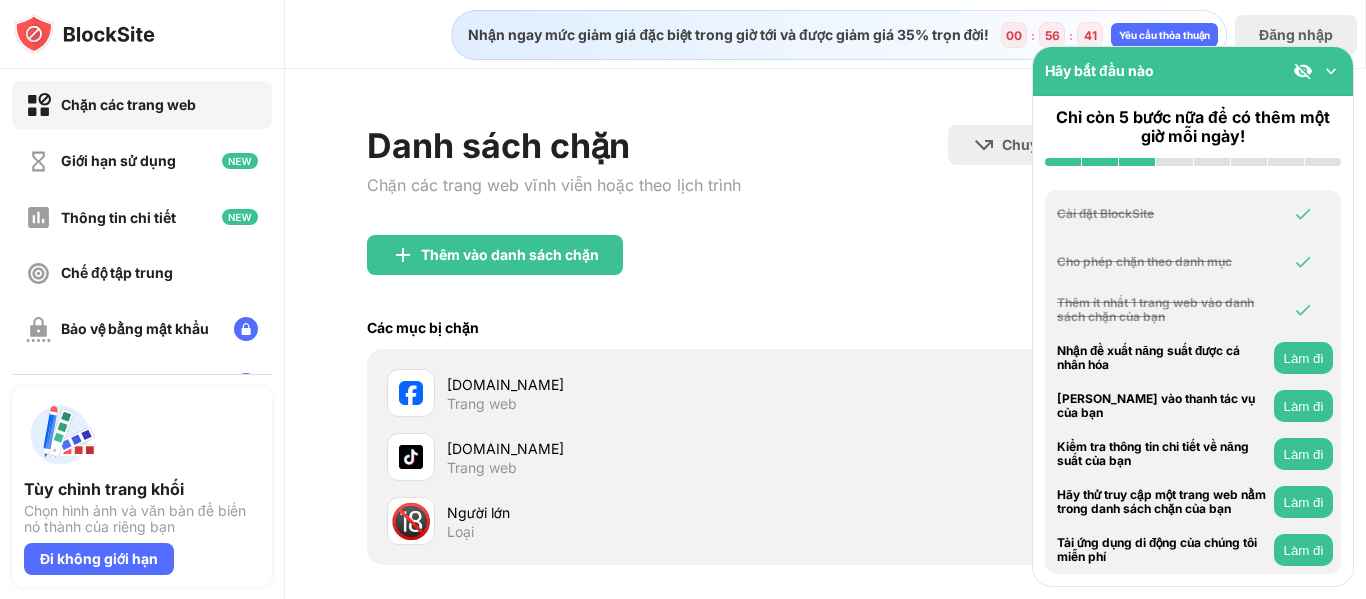 click at bounding box center [1331, 71] 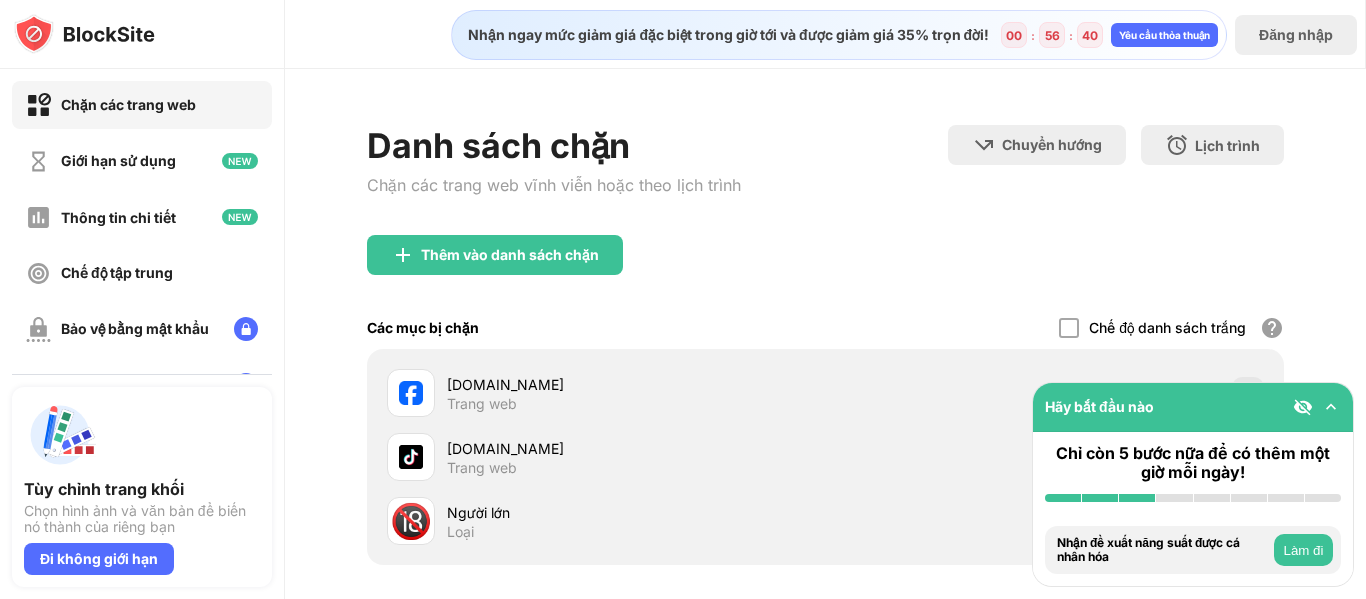 click on "Chuyển hướng Chọn một trang web để chuyển hướng đến khi chặn đang hoạt động Lịch trình Chọn ngày và khung thời gian mà danh sách chặn sẽ có hiệu lực." at bounding box center (1116, 168) 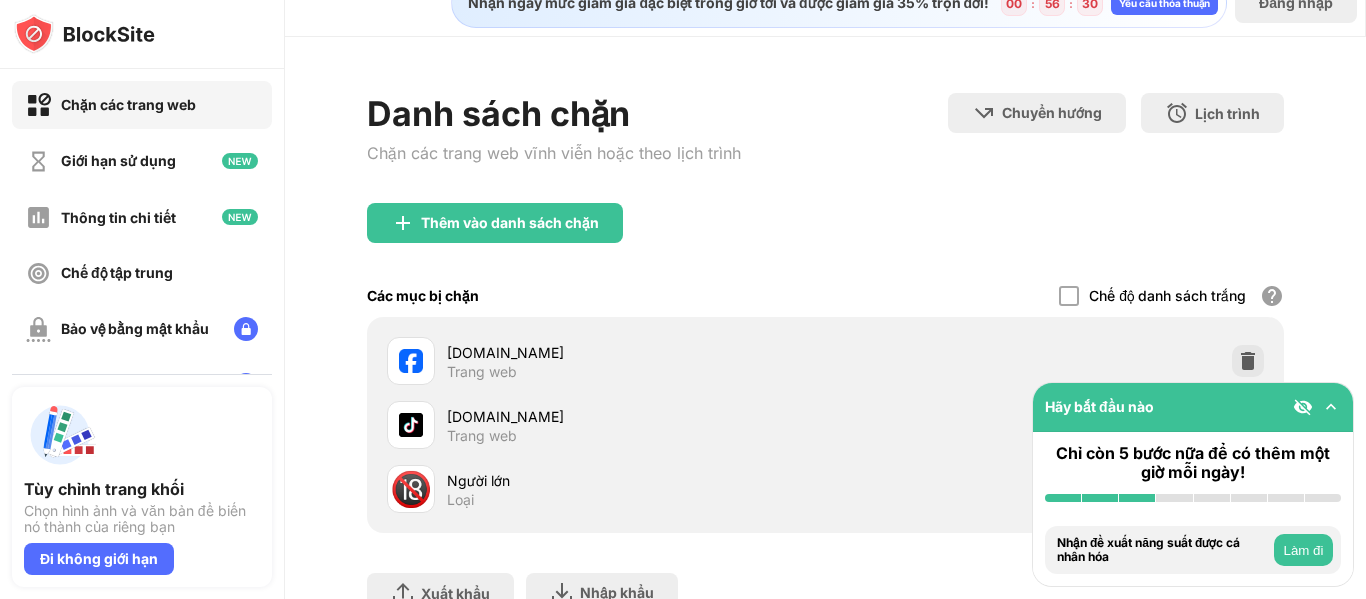 scroll, scrollTop: 0, scrollLeft: 0, axis: both 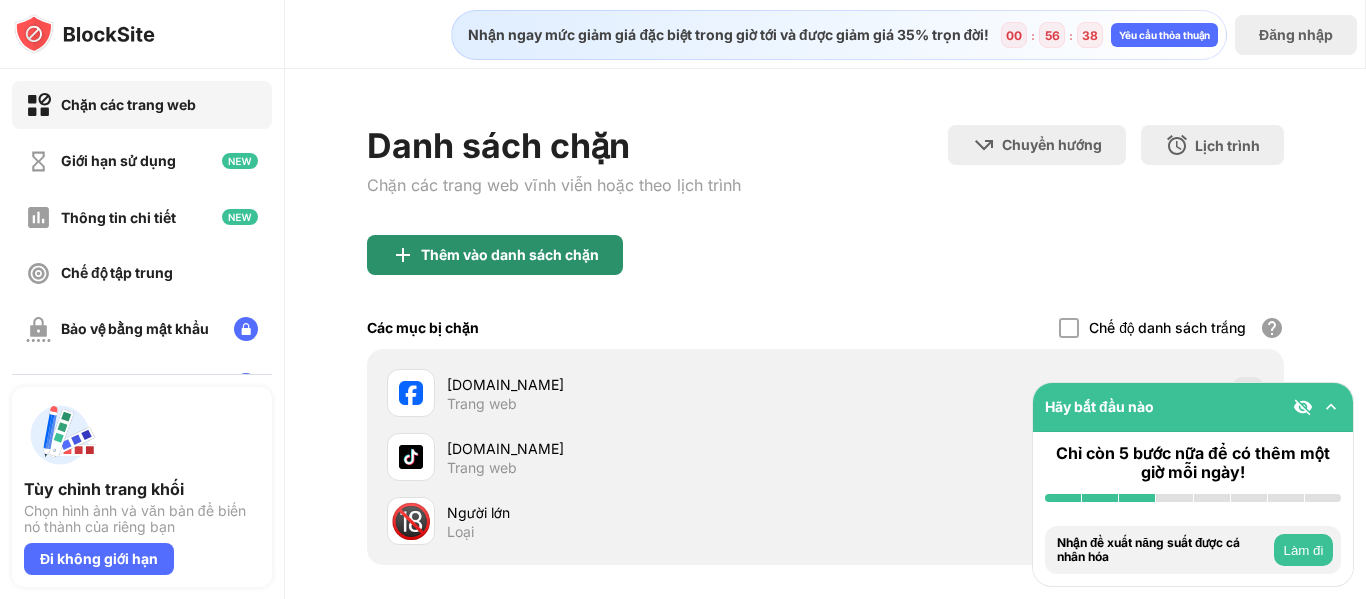 click on "Thêm vào danh sách chặn" at bounding box center [495, 255] 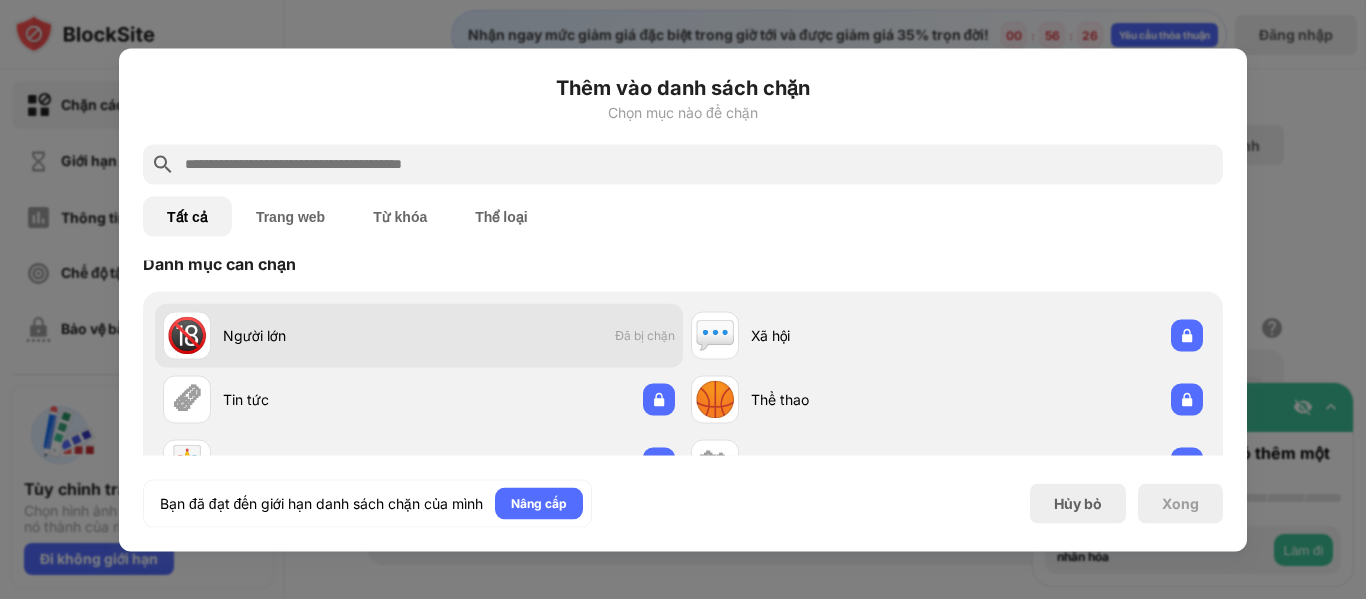 scroll, scrollTop: 0, scrollLeft: 0, axis: both 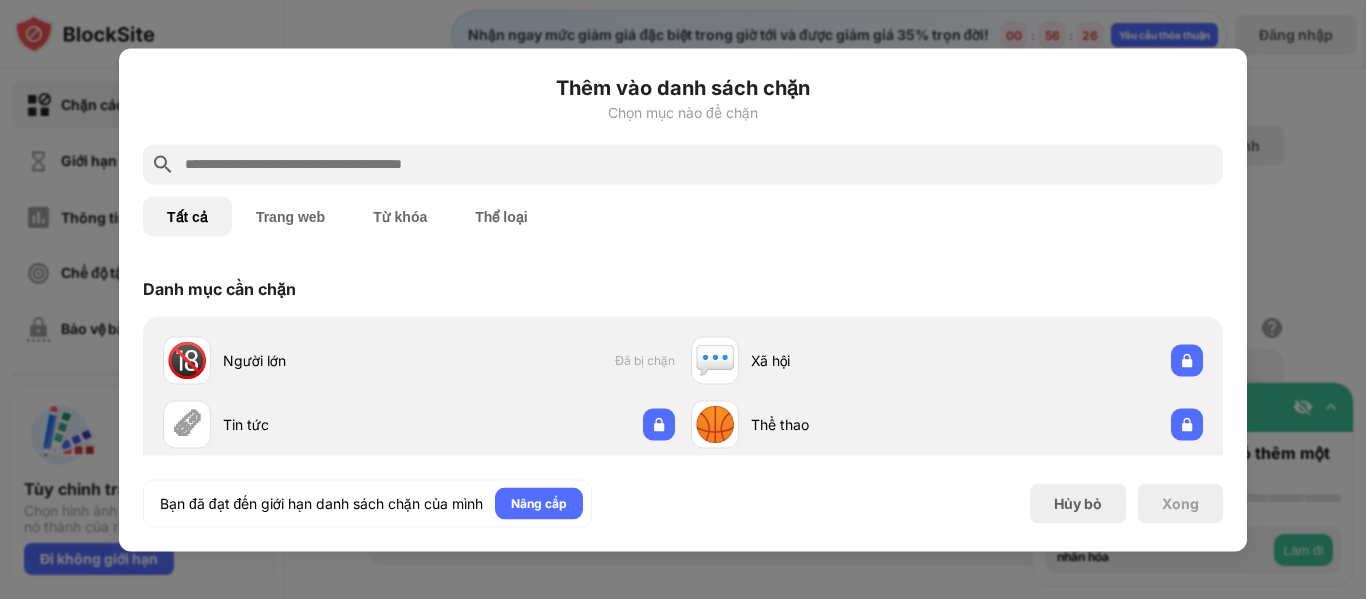 click on "Trang web" at bounding box center [290, 216] 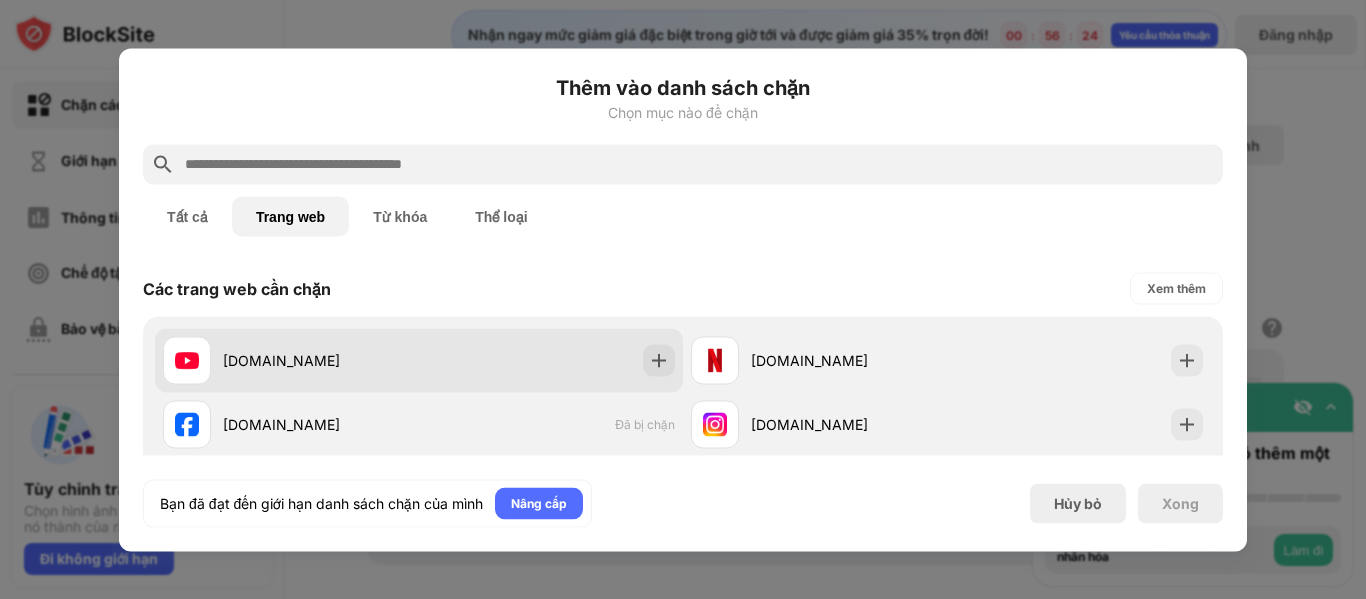 scroll, scrollTop: 100, scrollLeft: 0, axis: vertical 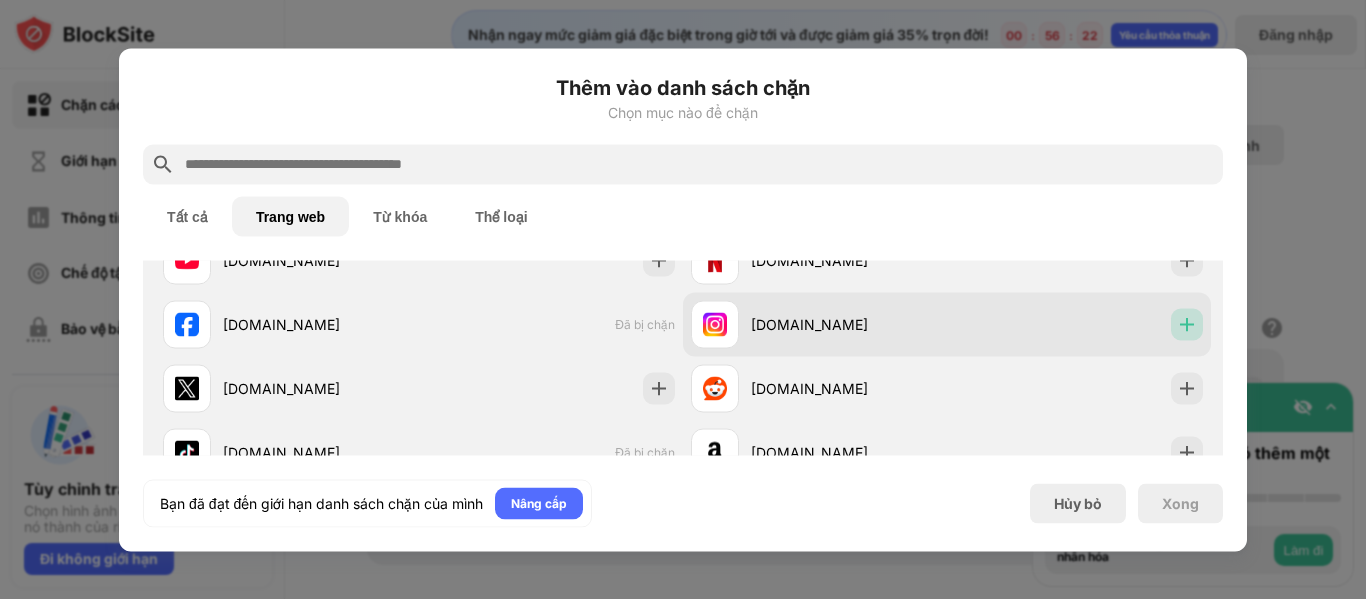 click at bounding box center (1187, 324) 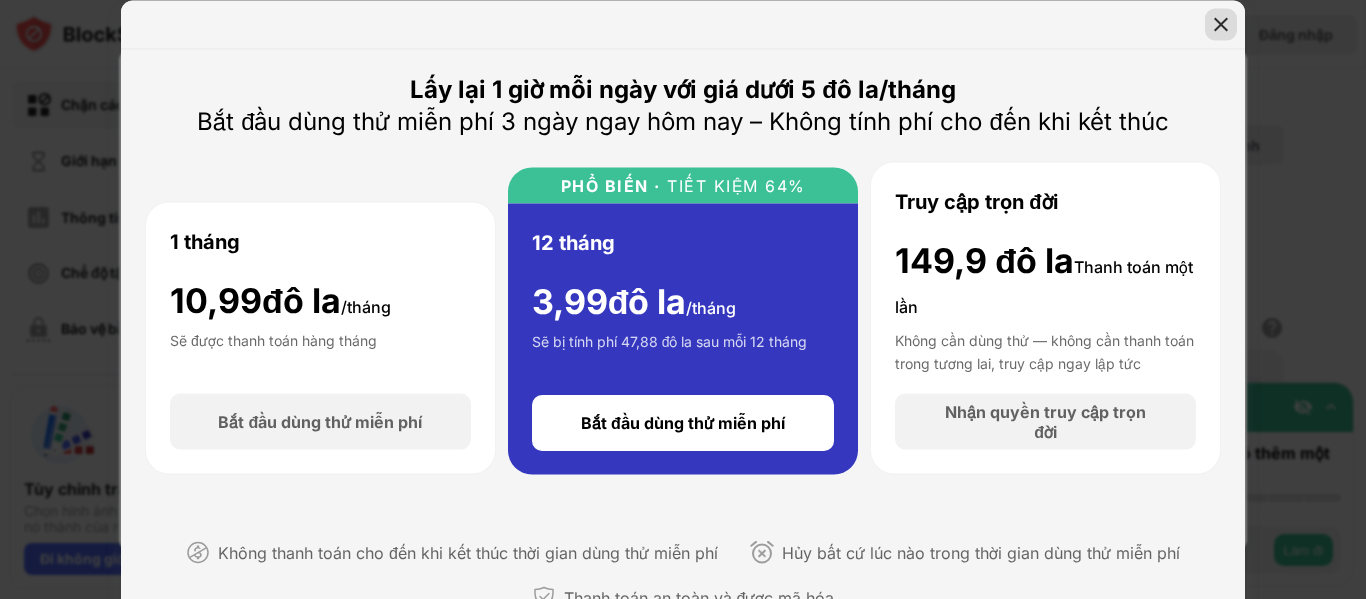 click at bounding box center (1221, 24) 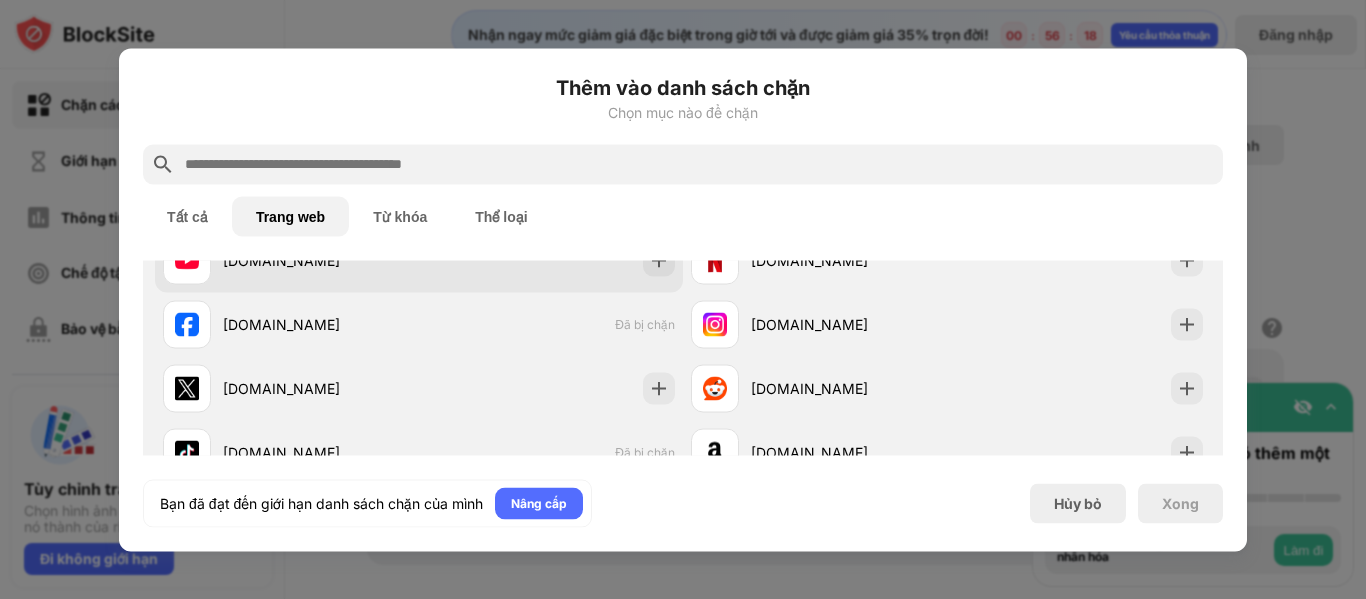 scroll, scrollTop: 0, scrollLeft: 0, axis: both 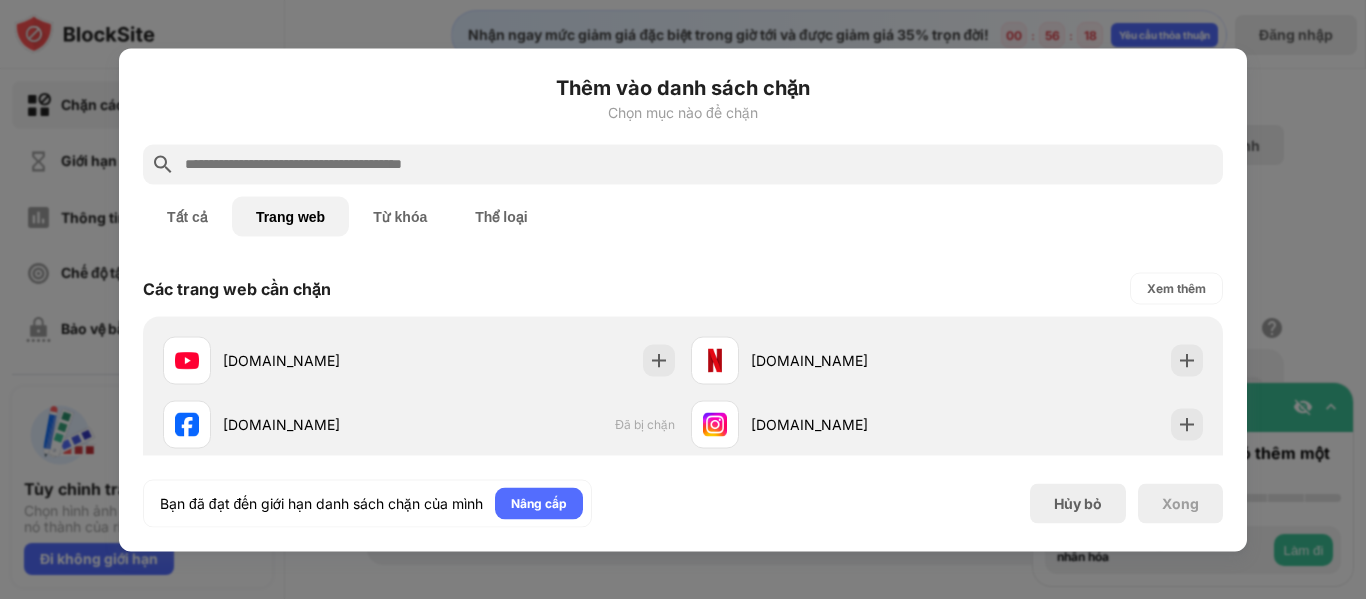 click on "Từ khóa" at bounding box center [400, 216] 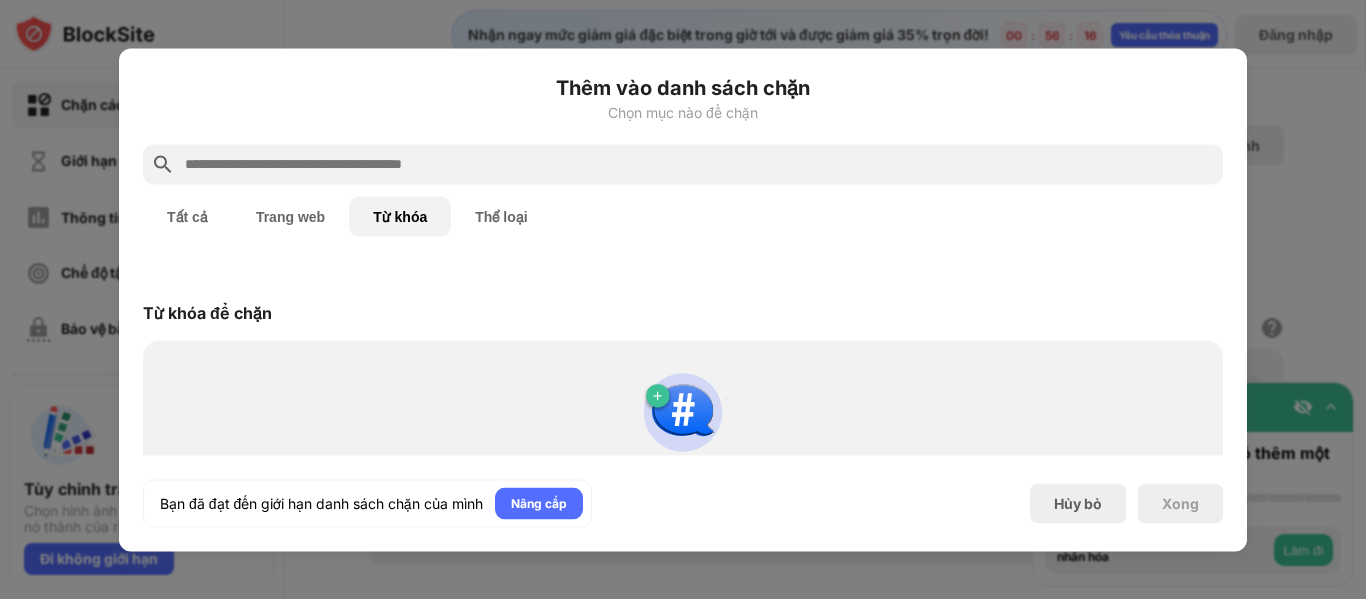 click on "Thể loại" at bounding box center [501, 216] 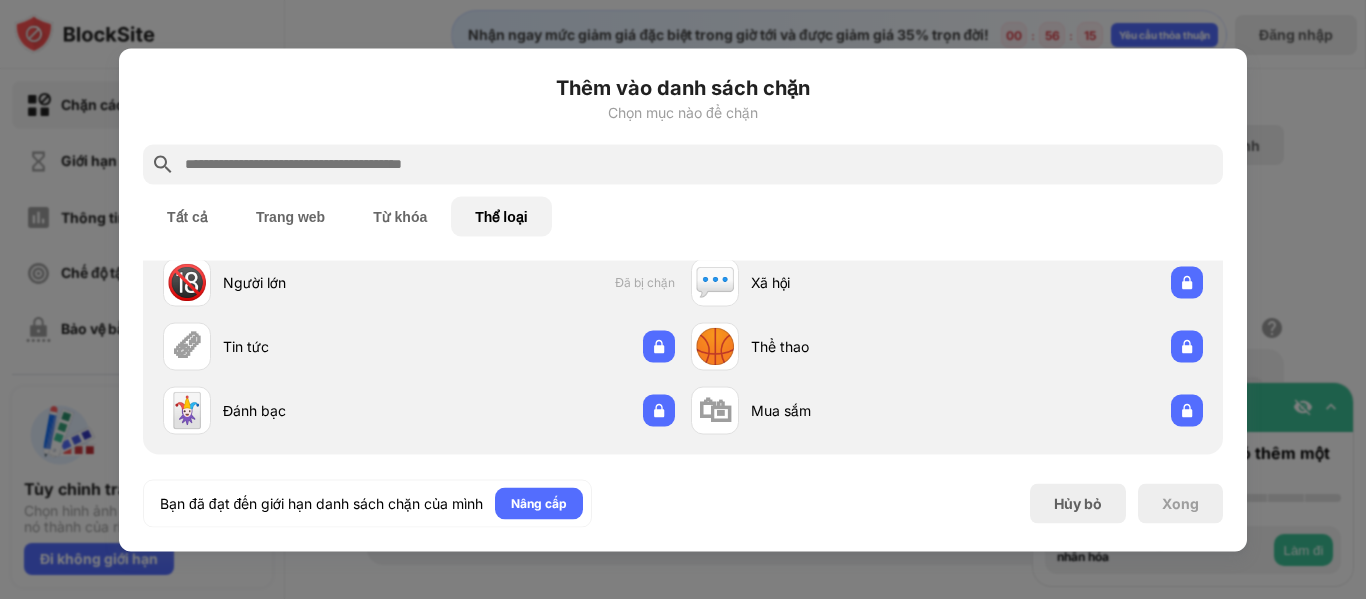scroll, scrollTop: 100, scrollLeft: 0, axis: vertical 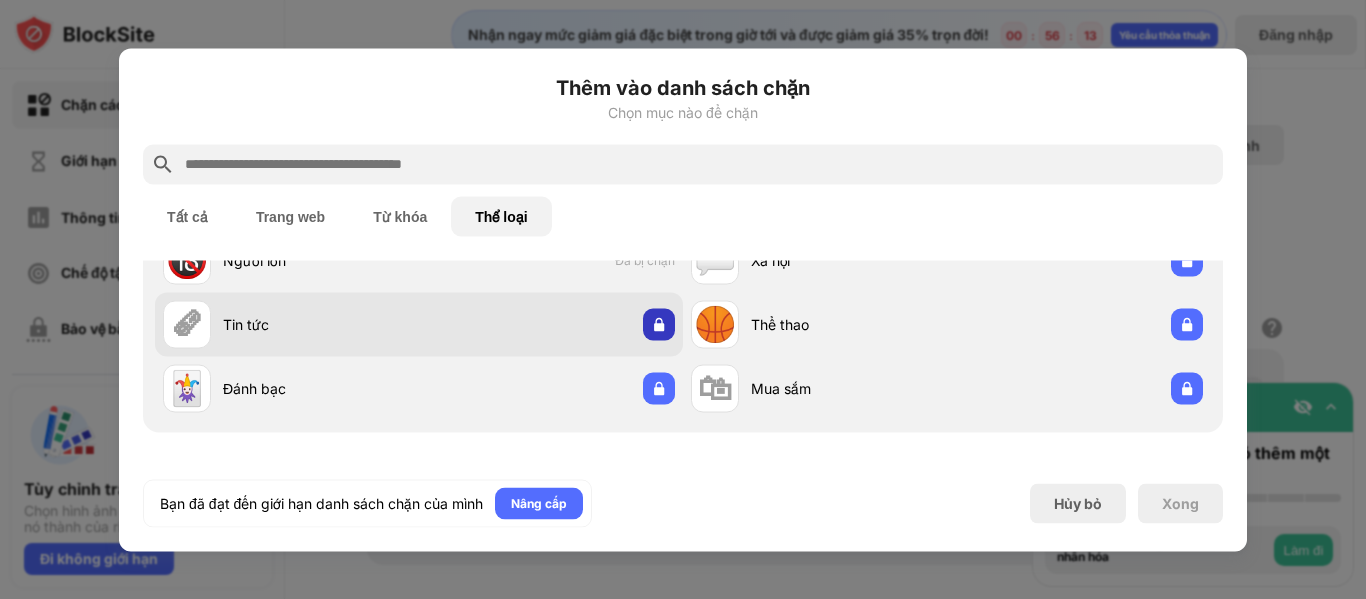 click at bounding box center (659, 324) 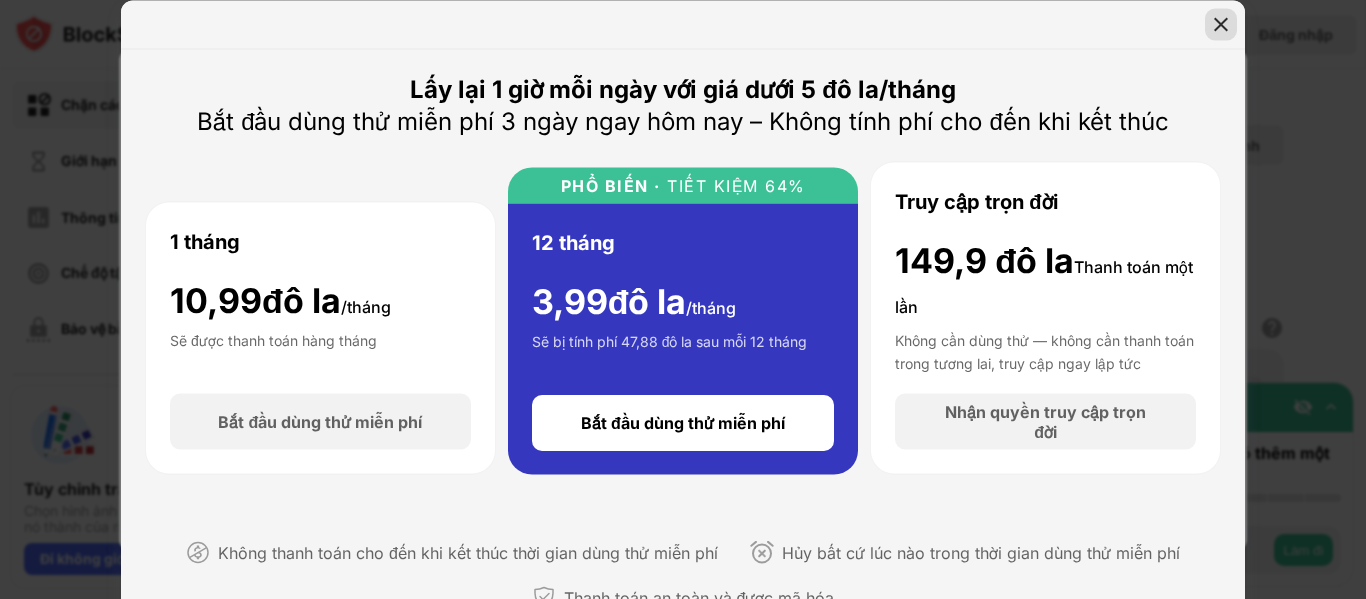 click at bounding box center [1221, 24] 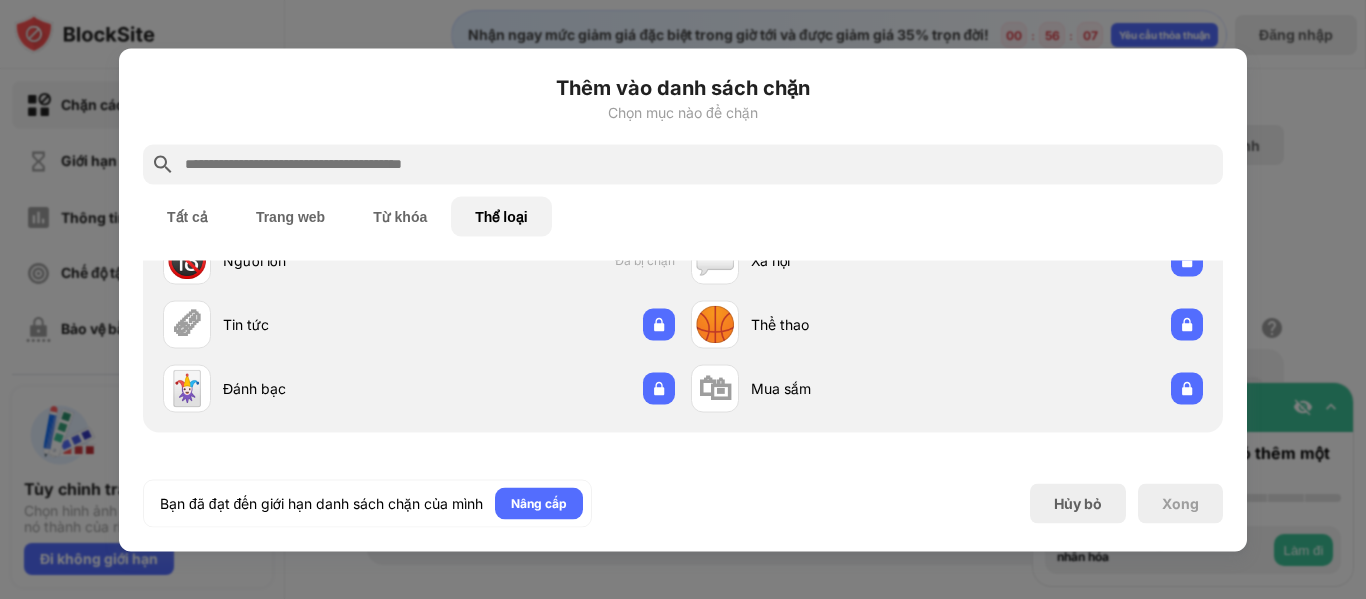 click at bounding box center [683, 299] 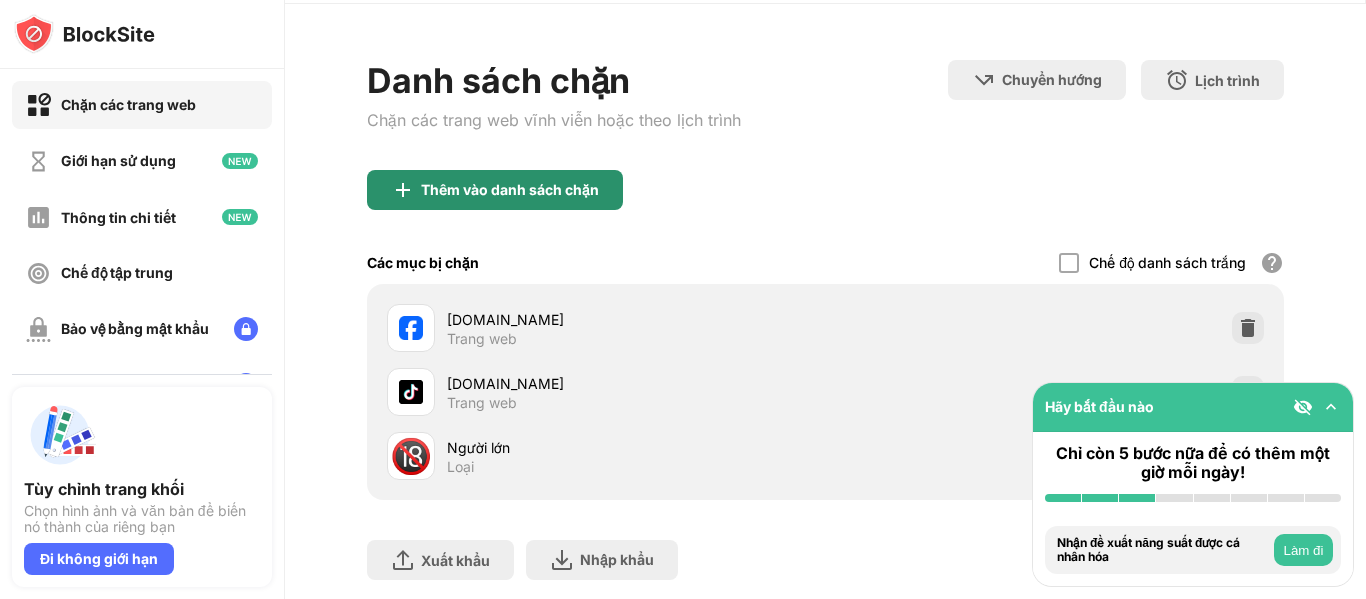 scroll, scrollTop: 100, scrollLeft: 0, axis: vertical 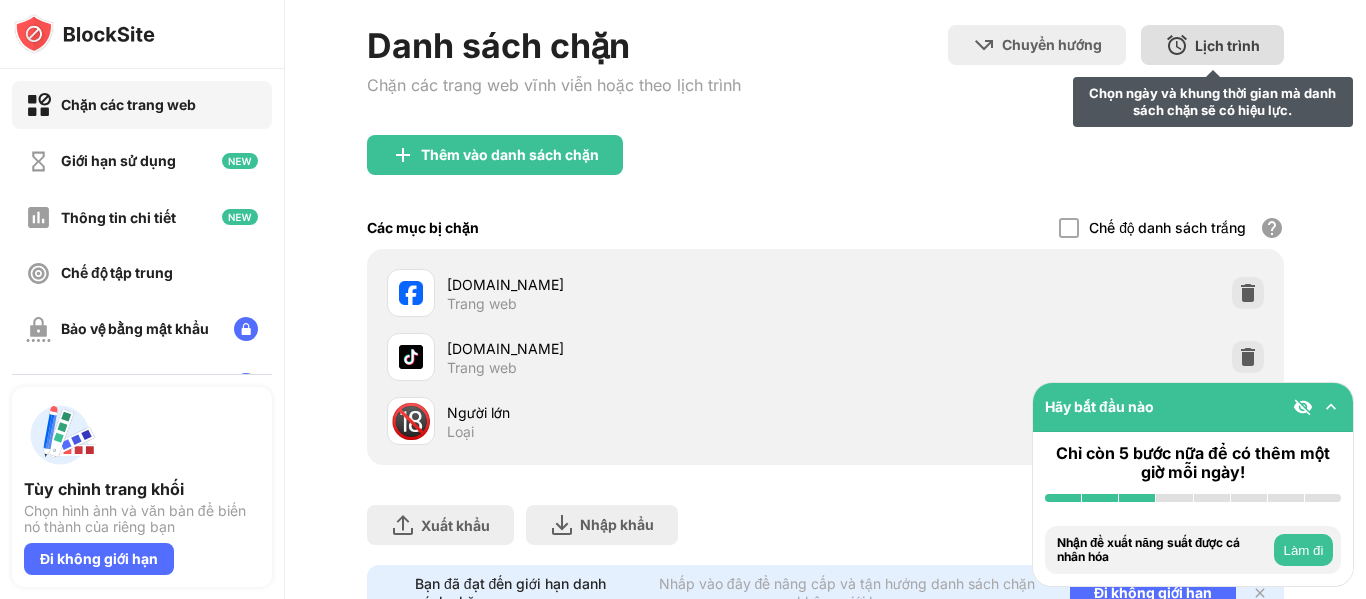 click on "Lịch trình Chọn ngày và khung thời gian mà danh sách chặn sẽ có hiệu lực." at bounding box center (1212, 45) 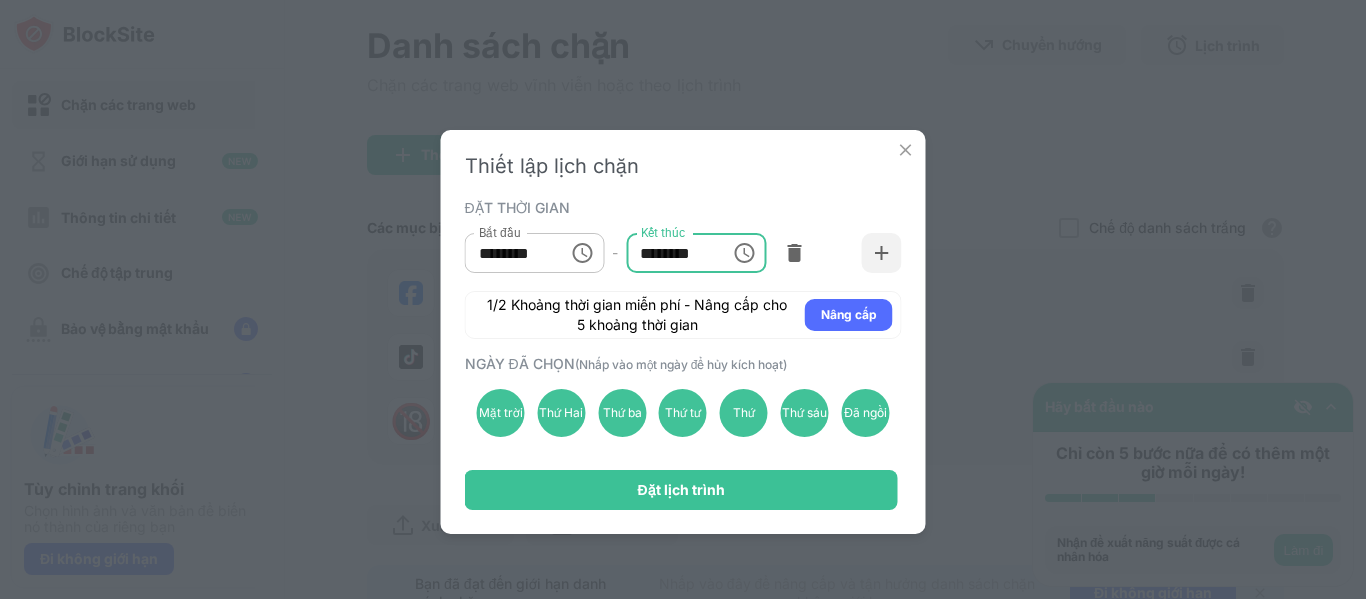 click on "********" at bounding box center (671, 253) 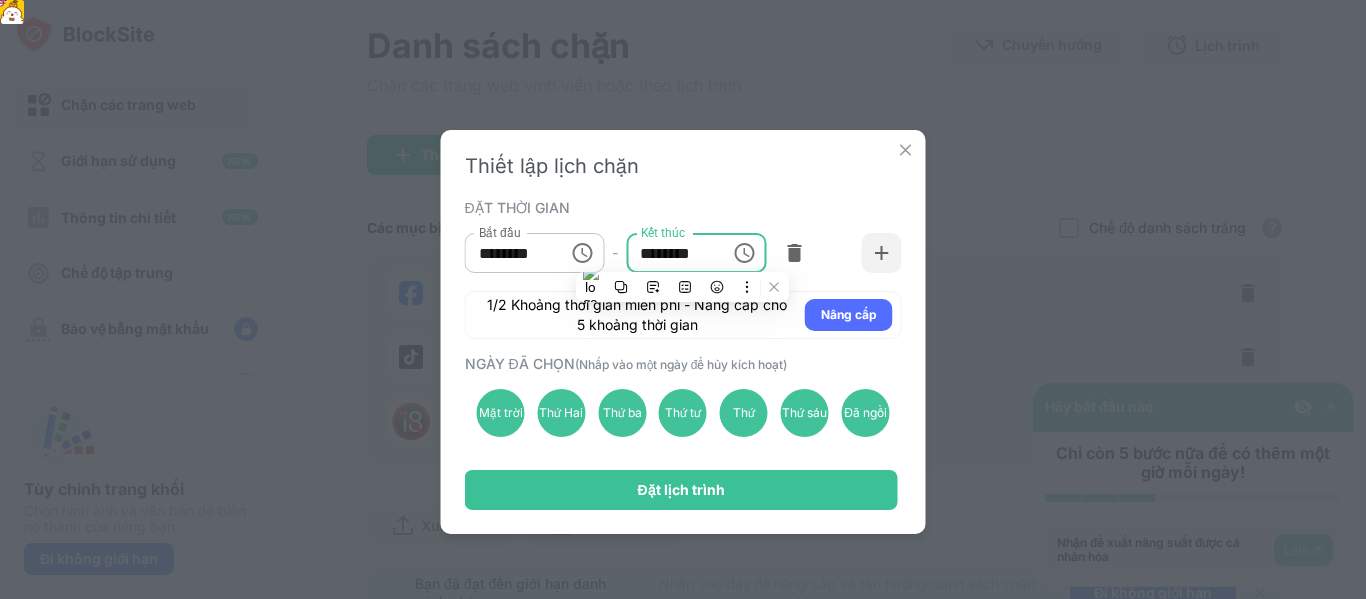 click on "Bắt đầu ******** Bắt đầu - Kết thúc ******** Kết thúc" at bounding box center (683, 253) 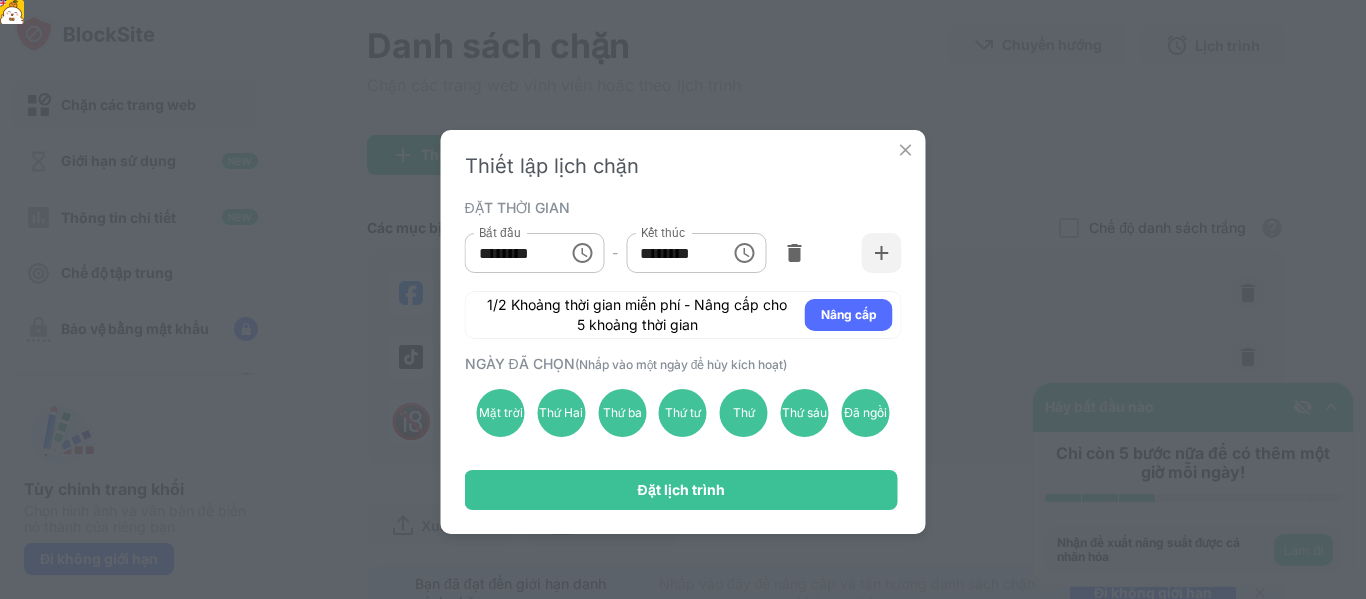 click on "********" at bounding box center [671, 253] 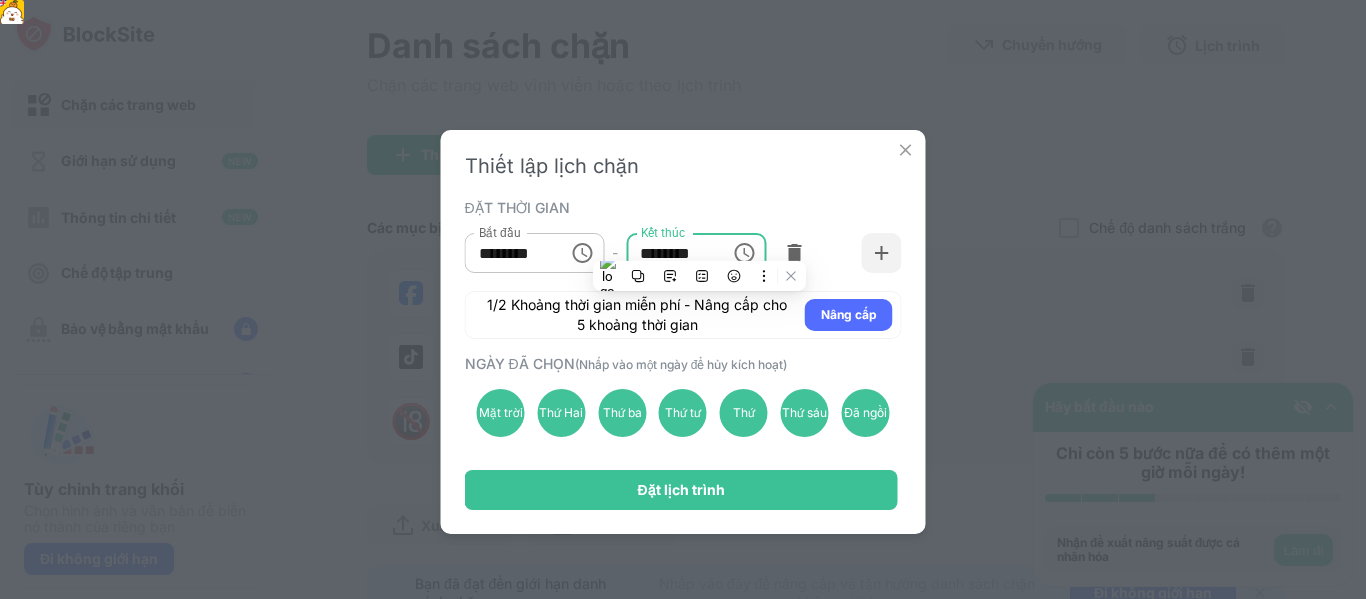 click on "********" at bounding box center (510, 253) 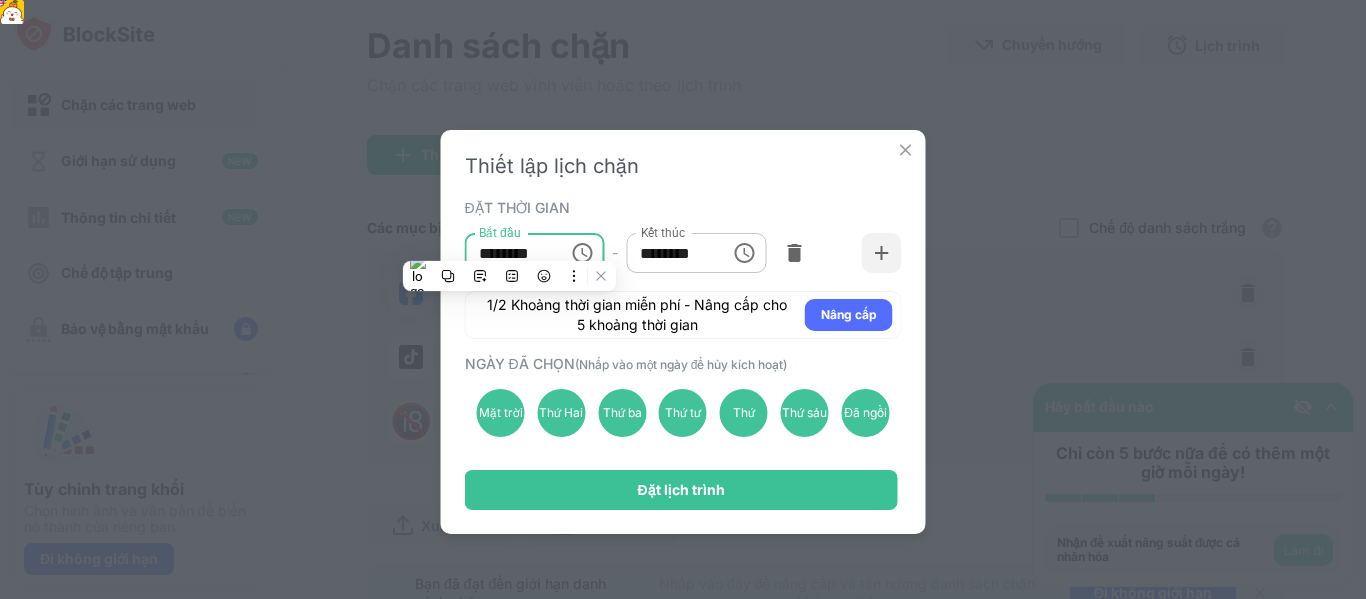 click 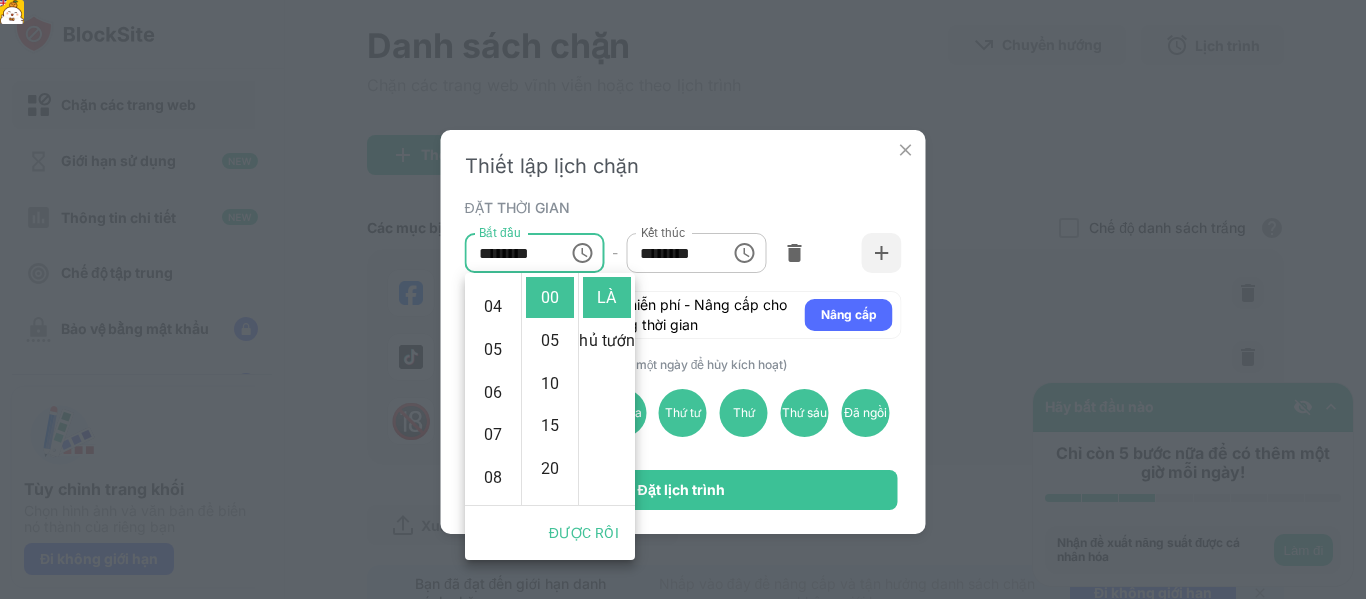 scroll, scrollTop: 127, scrollLeft: 0, axis: vertical 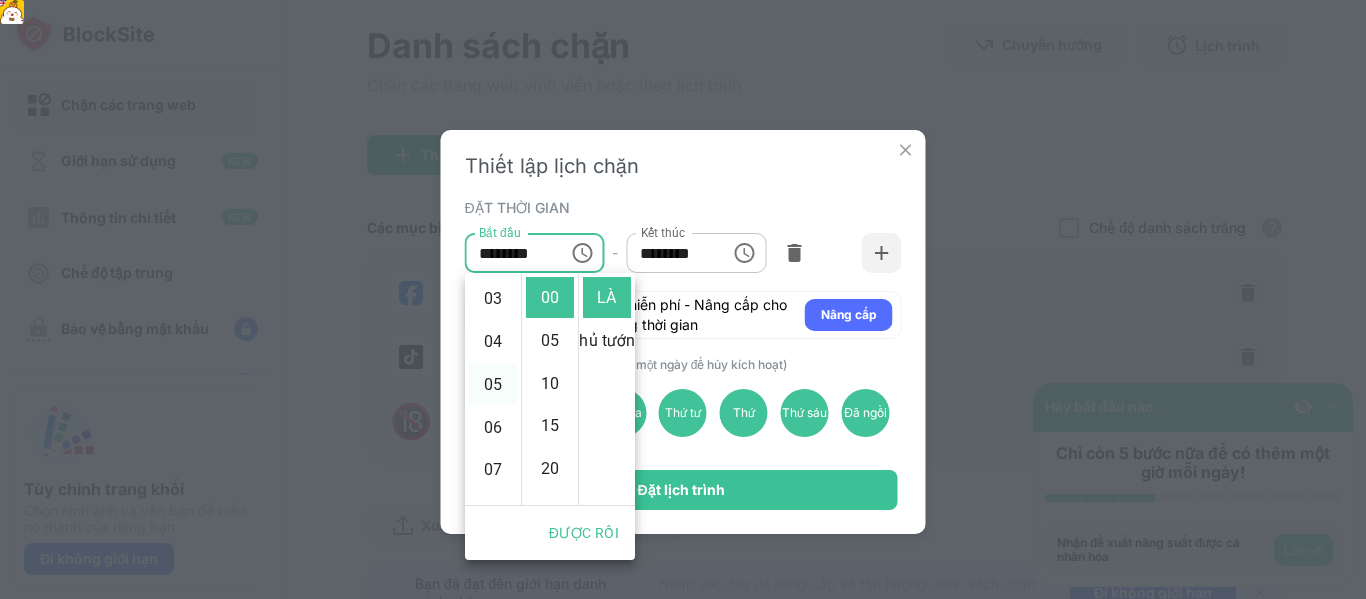 click on "05" at bounding box center [493, 384] 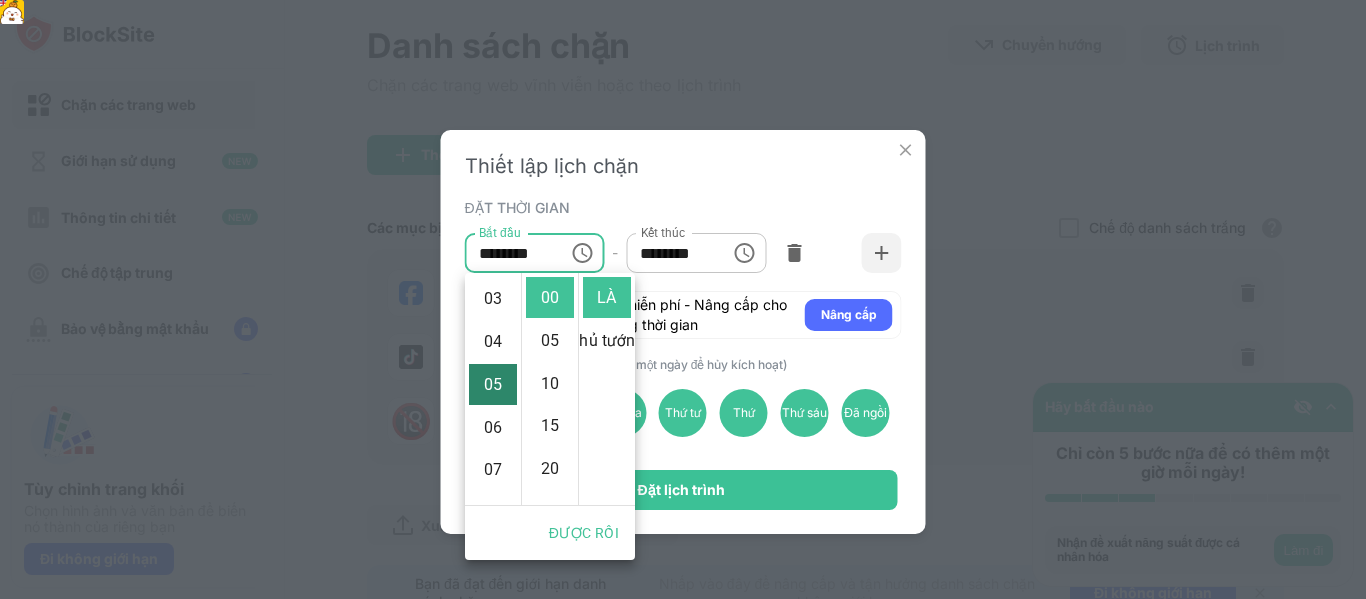 type on "********" 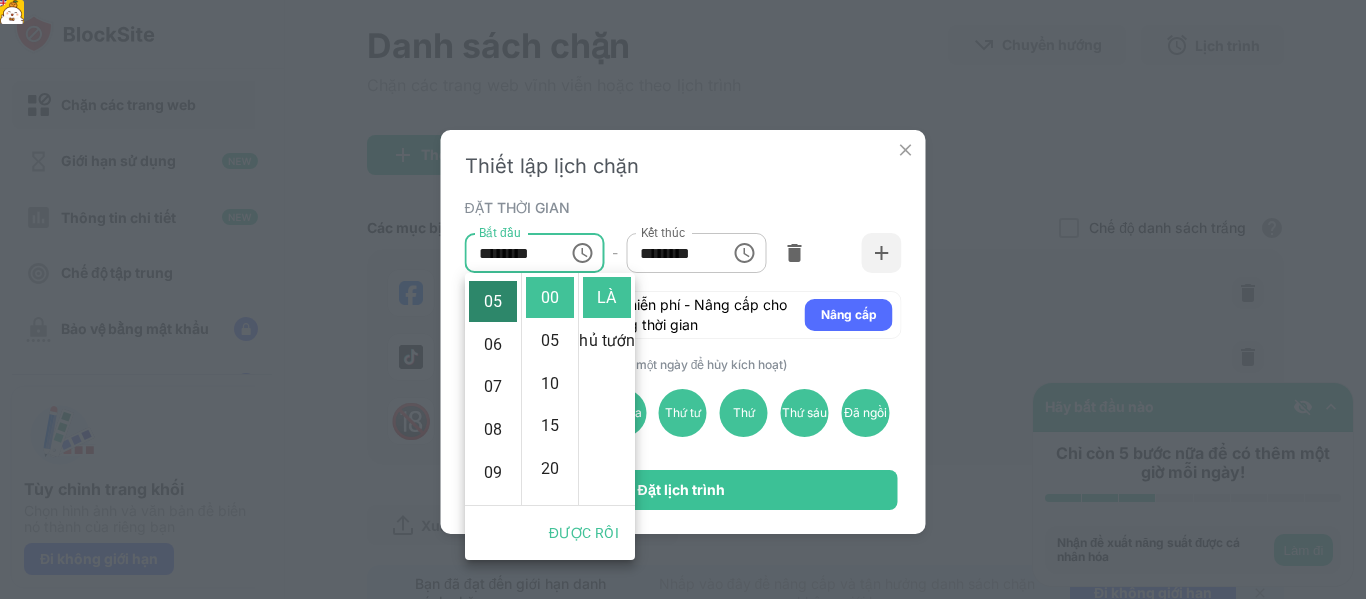 scroll, scrollTop: 214, scrollLeft: 0, axis: vertical 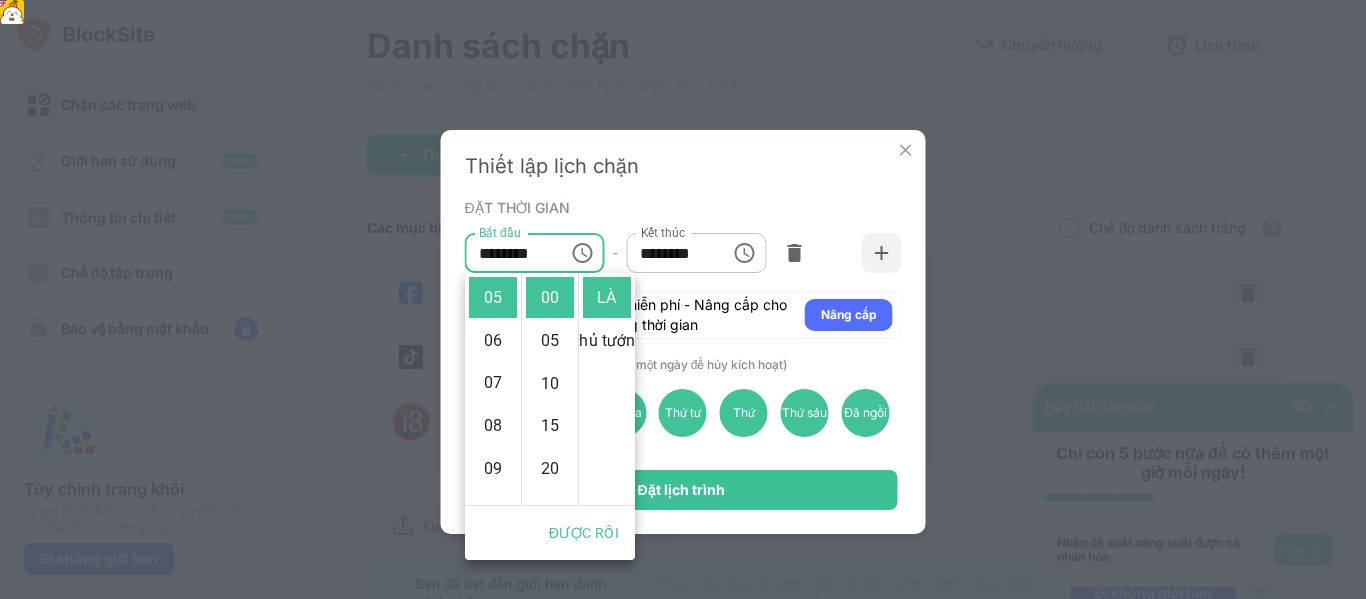 click on "Kết thúc" at bounding box center (662, 233) 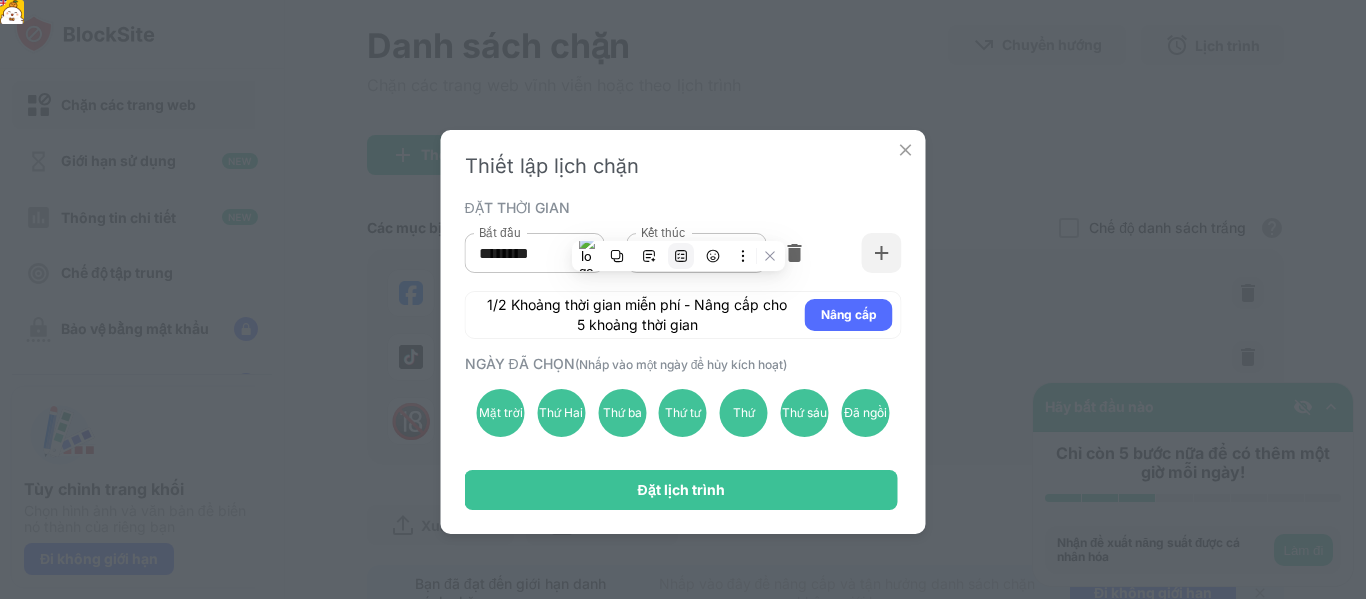 click at bounding box center [681, 256] 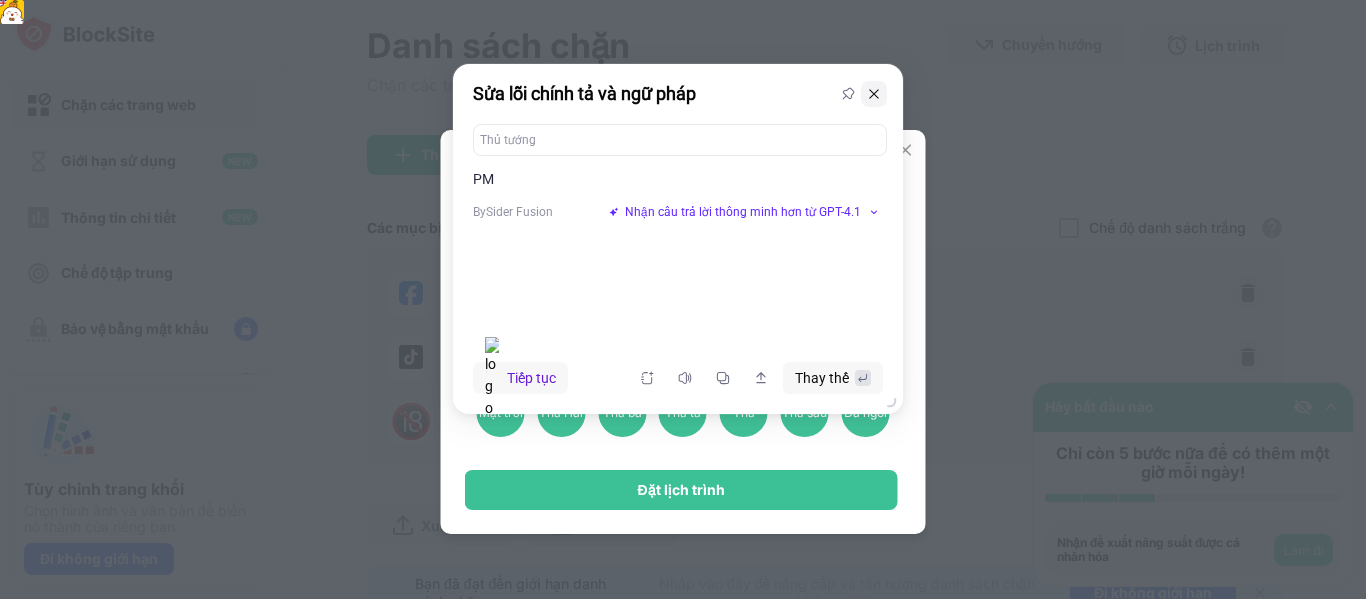 click at bounding box center [874, 94] 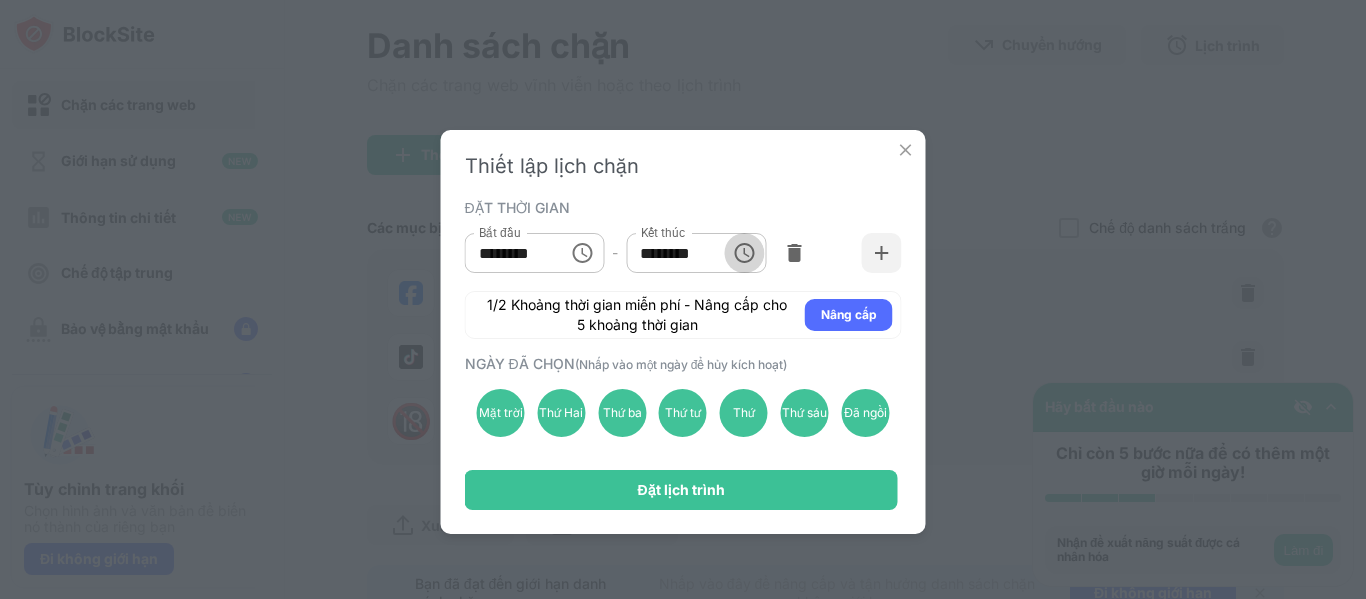 click 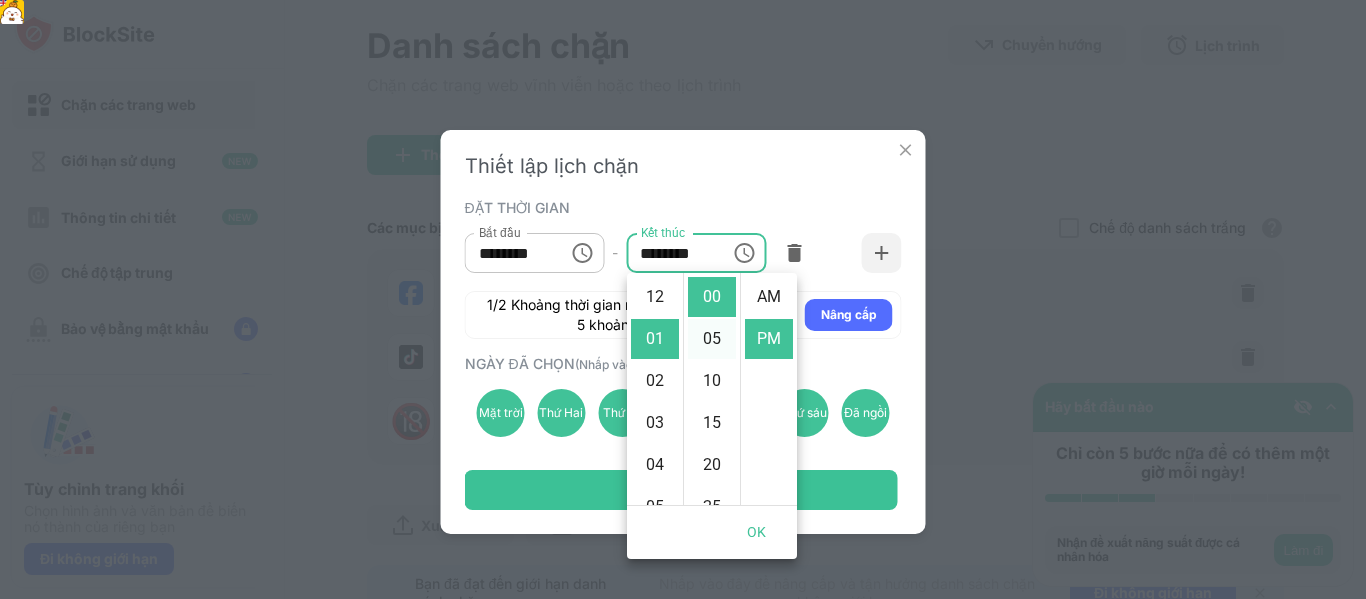 scroll, scrollTop: 42, scrollLeft: 0, axis: vertical 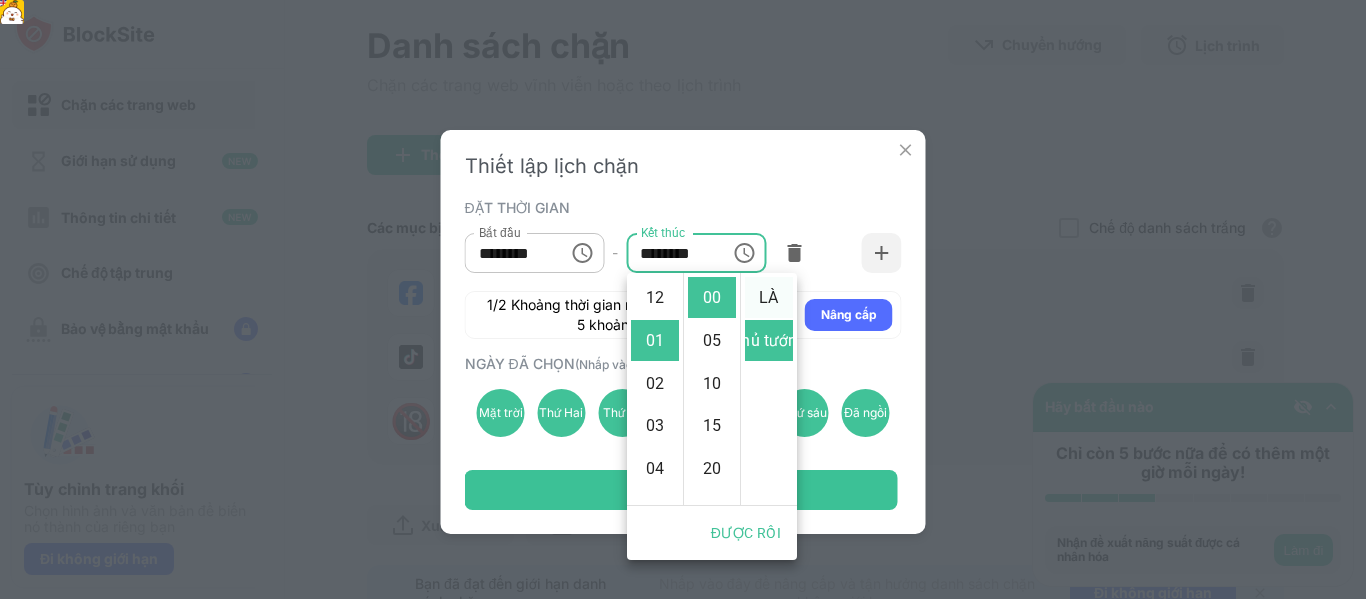 click on "LÀ" at bounding box center (769, 297) 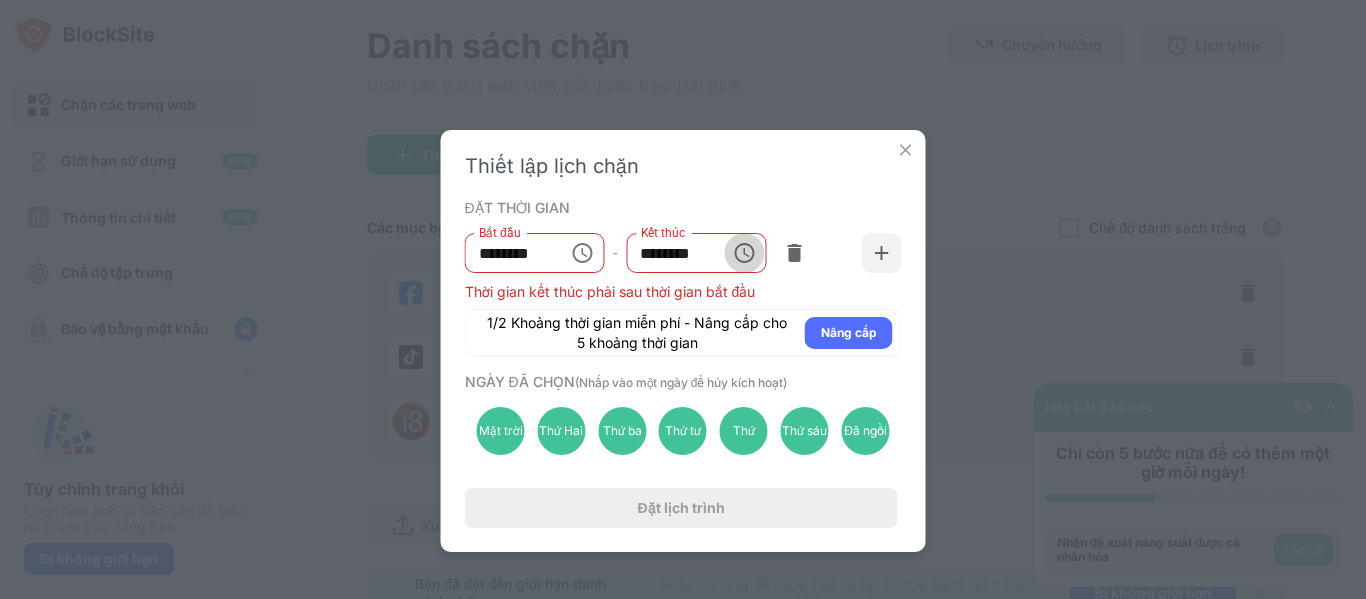 click 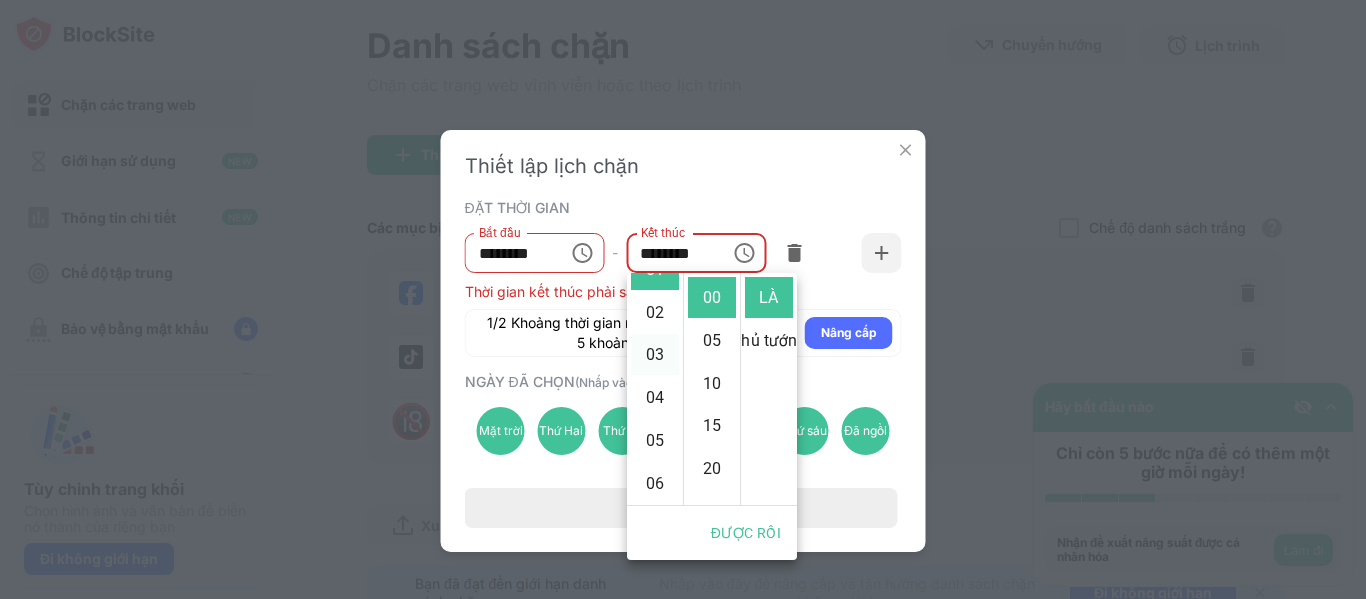 scroll, scrollTop: 0, scrollLeft: 0, axis: both 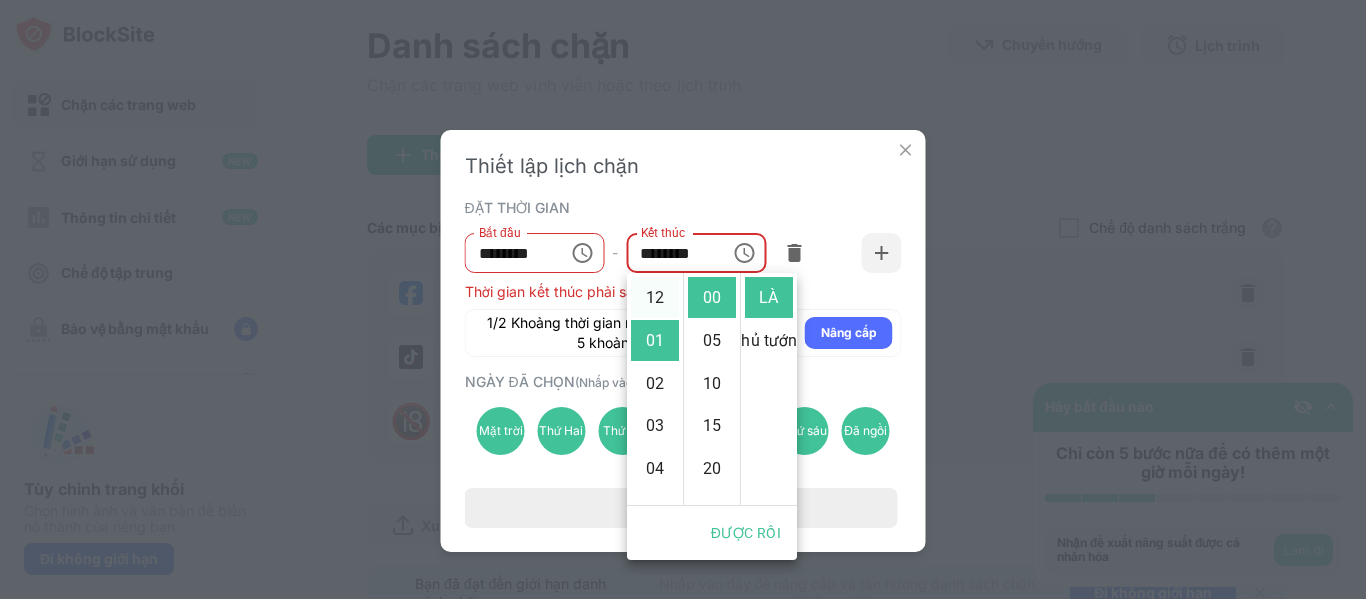 click on "12" at bounding box center (655, 297) 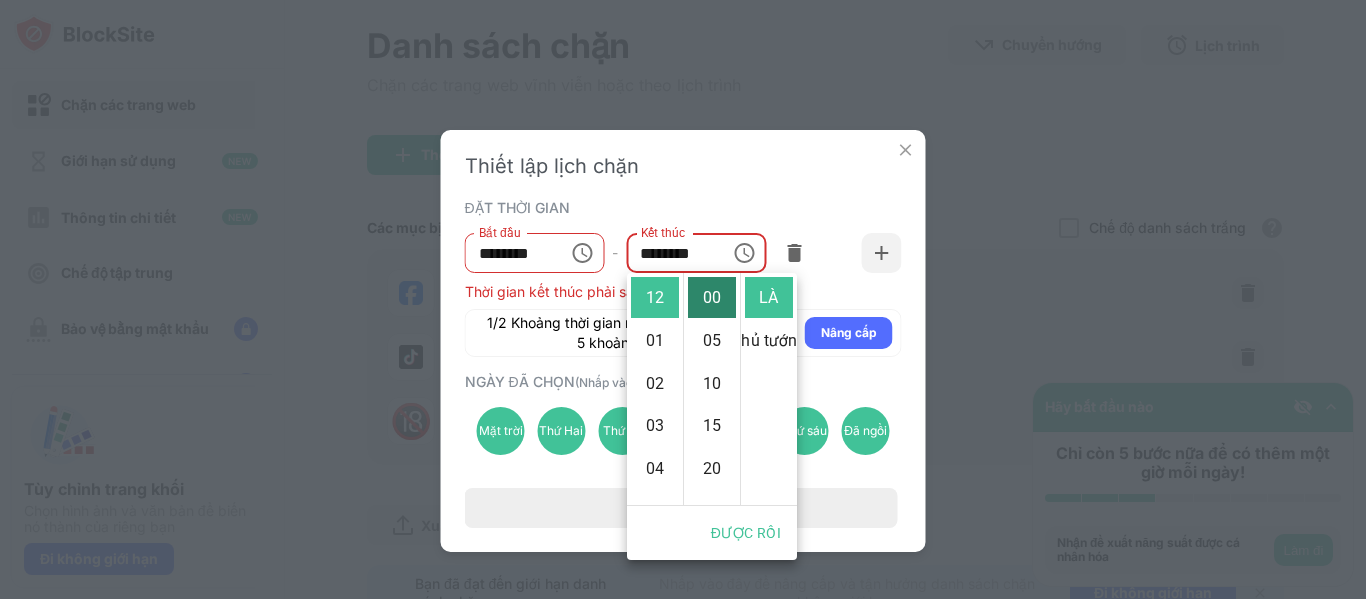 click on "00" at bounding box center (712, 297) 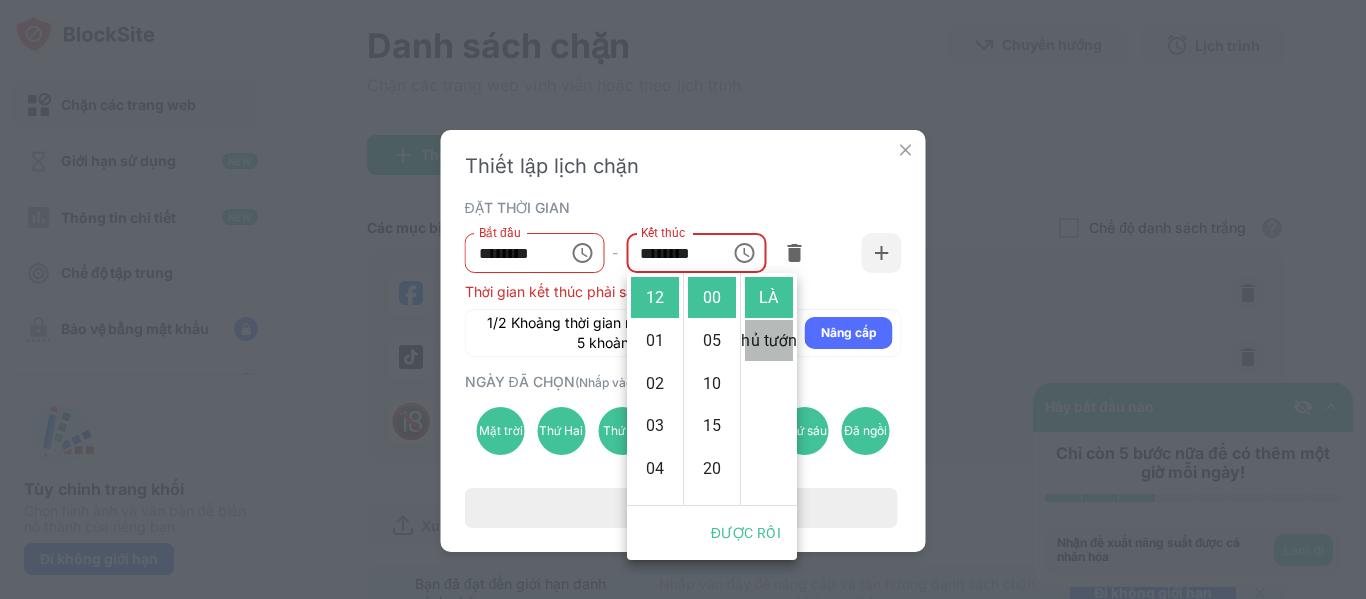 click on "Thủ tướng" at bounding box center (768, 340) 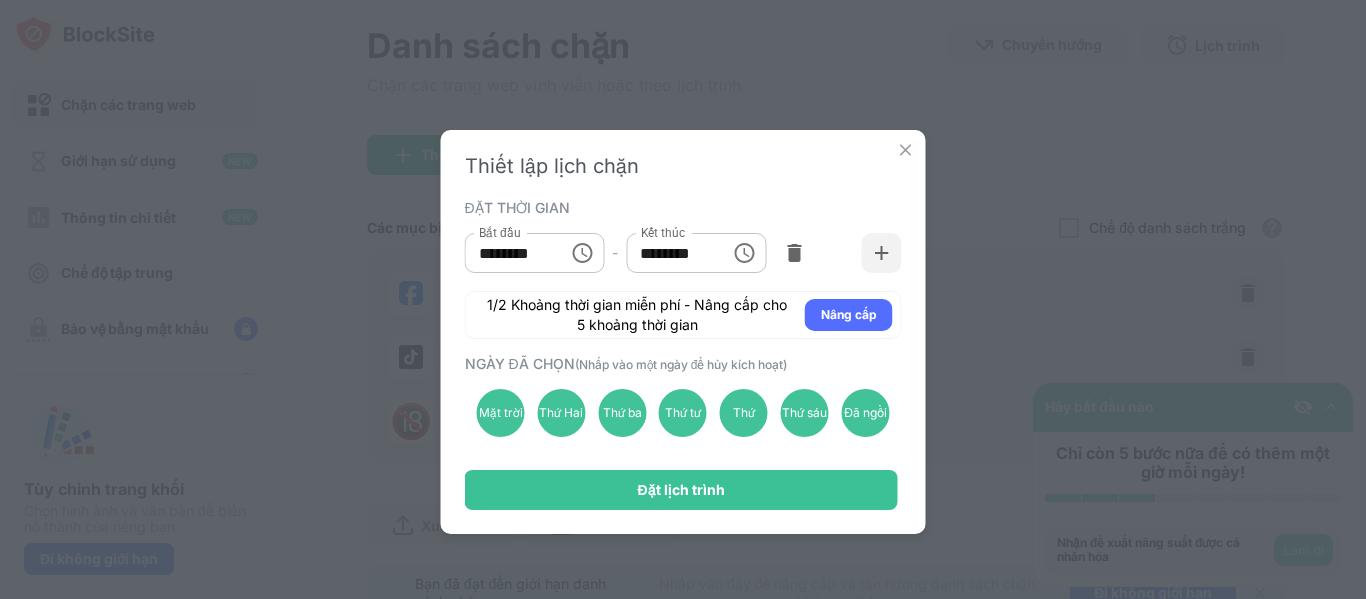 scroll, scrollTop: 43, scrollLeft: 0, axis: vertical 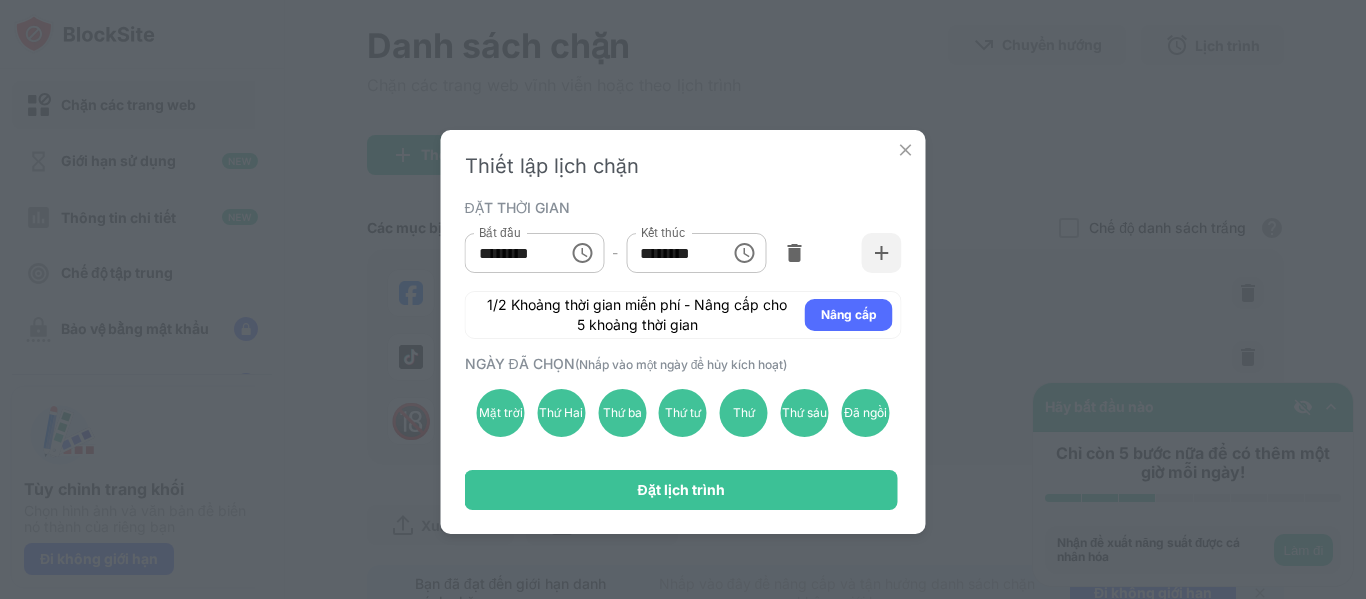 click on "ĐẶT THỜI GIAN" at bounding box center (681, 207) 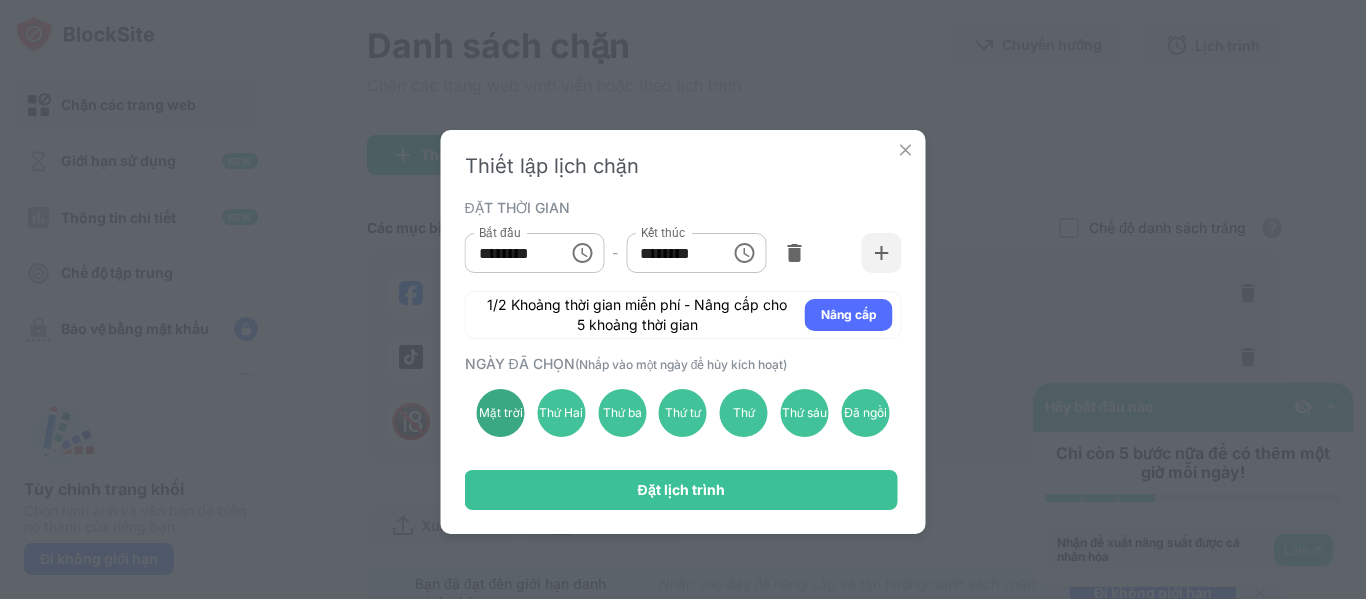 click on "Mặt trời" at bounding box center (501, 413) 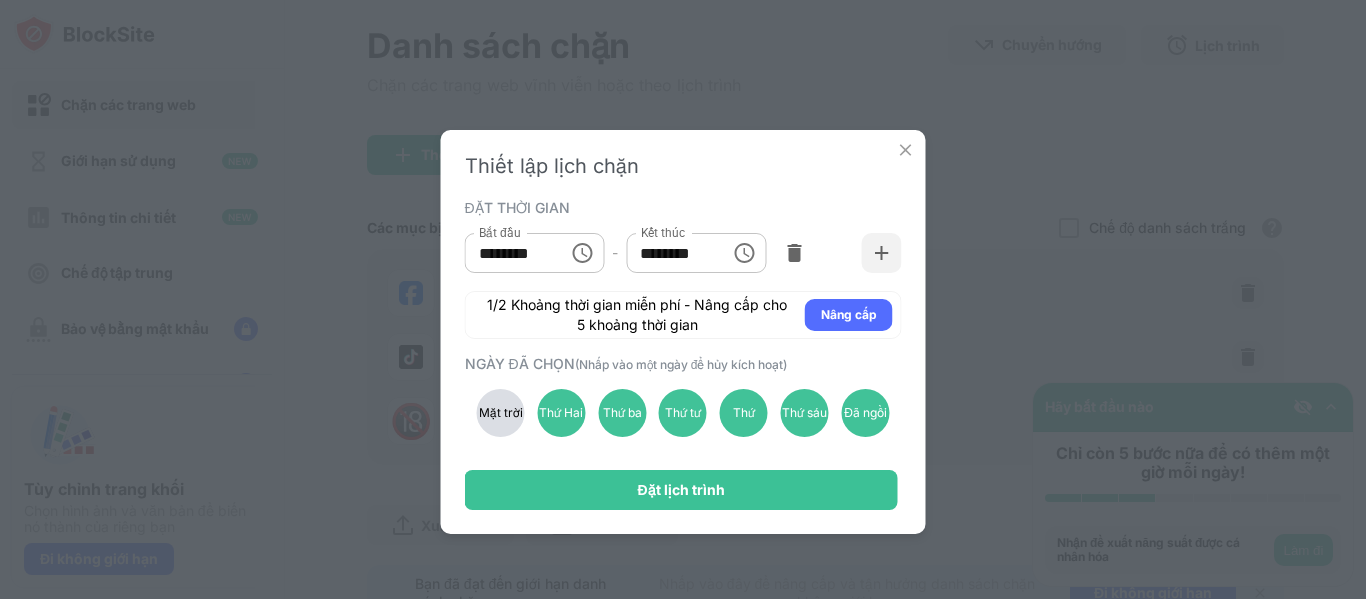 click on "Thiết lập lịch chặn ĐẶT THỜI GIAN Bắt đầu ******** Bắt đầu - Kết thúc ******** Kết thúc 1/2 Khoảng thời gian miễn phí - Nâng cấp cho 5 khoảng thời gian Nâng cấp NGÀY ĐÃ CHỌN  (Nhấp vào một ngày để hủy kích hoạt)   Mặt trời Thứ Hai Thứ ba Thứ tư Thứ Năm Thứ sáu Đã ngồi Đặt lịch trình" at bounding box center [683, 332] 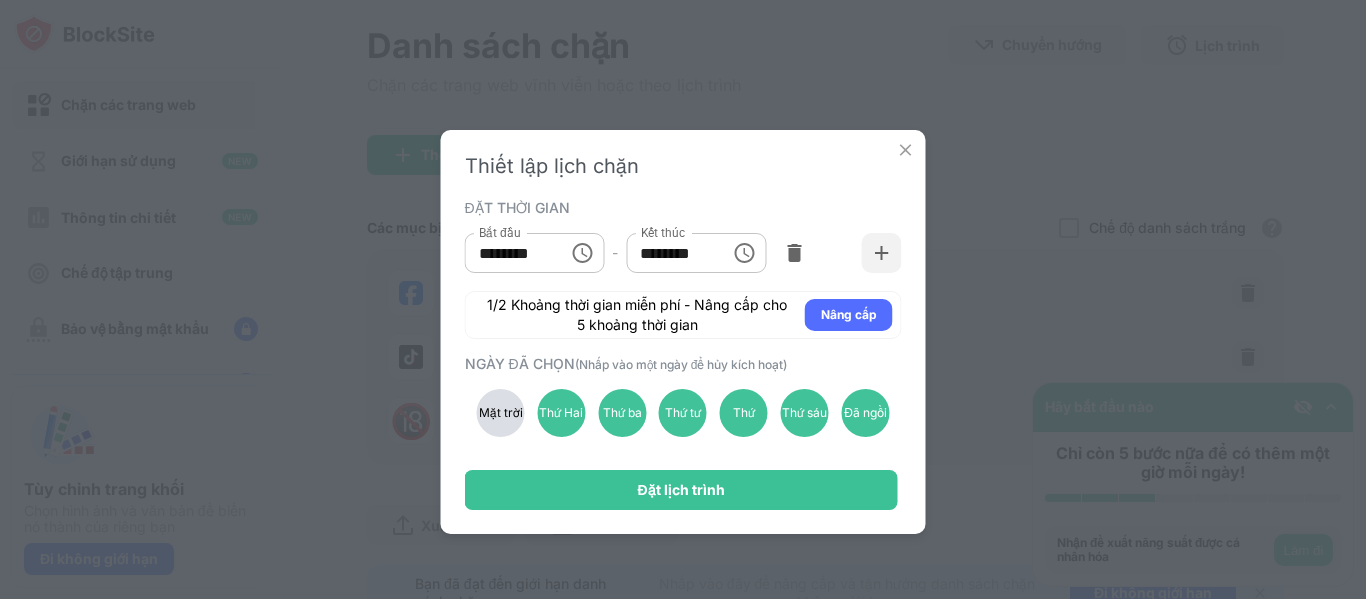 click on "Mặt trời" at bounding box center (501, 413) 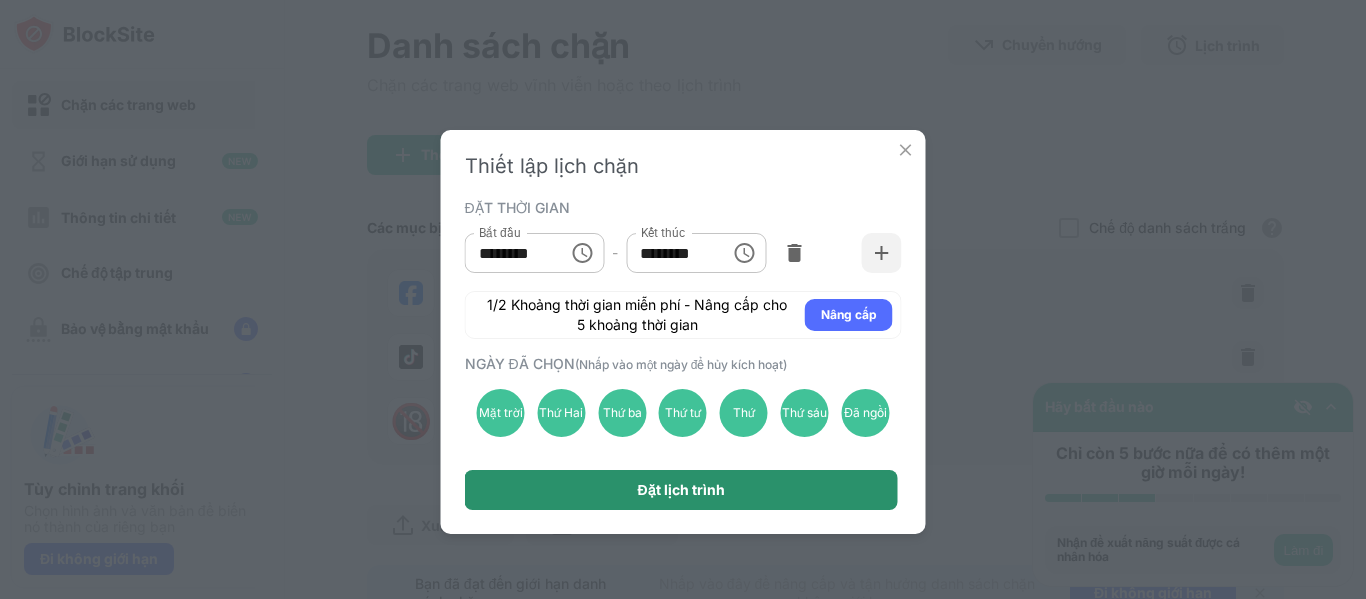 click on "Đặt lịch trình" at bounding box center (681, 490) 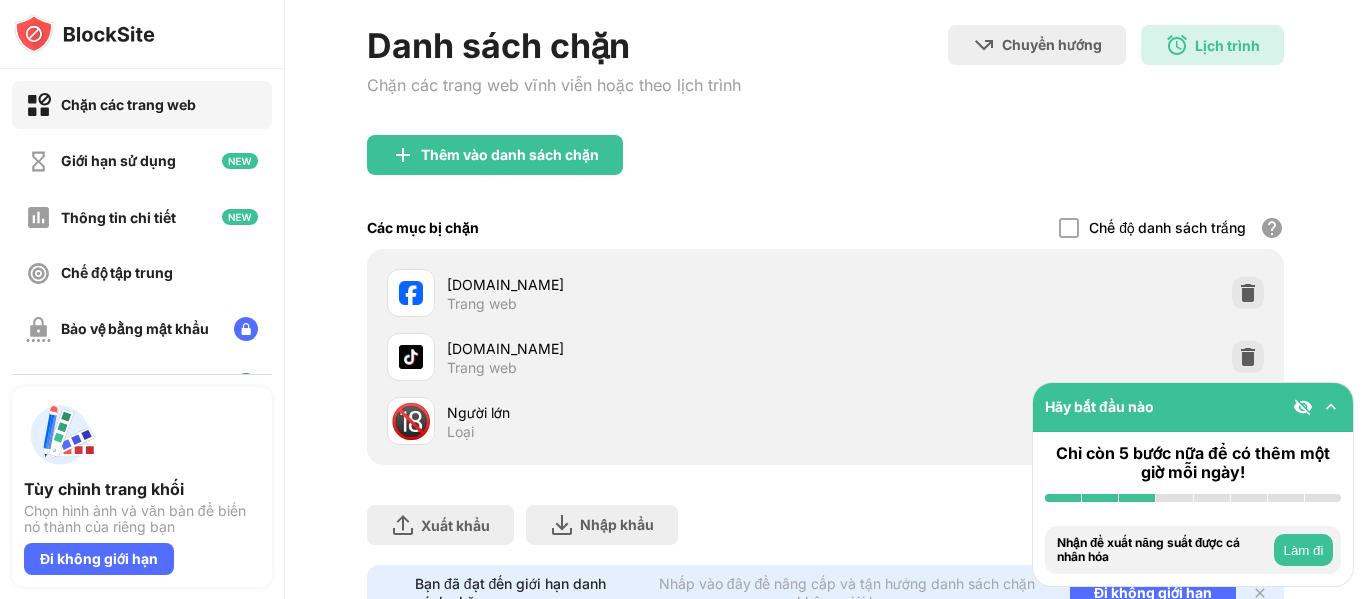 click on "Thêm vào danh sách chặn" at bounding box center (825, 171) 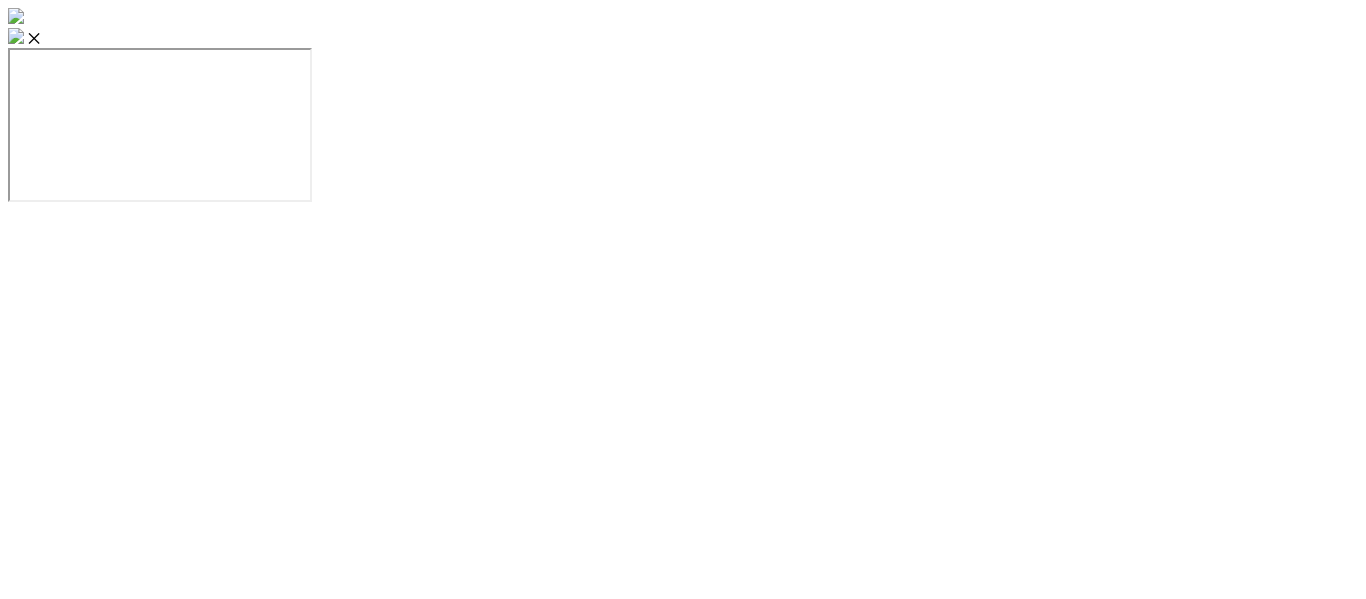 scroll, scrollTop: 0, scrollLeft: 0, axis: both 